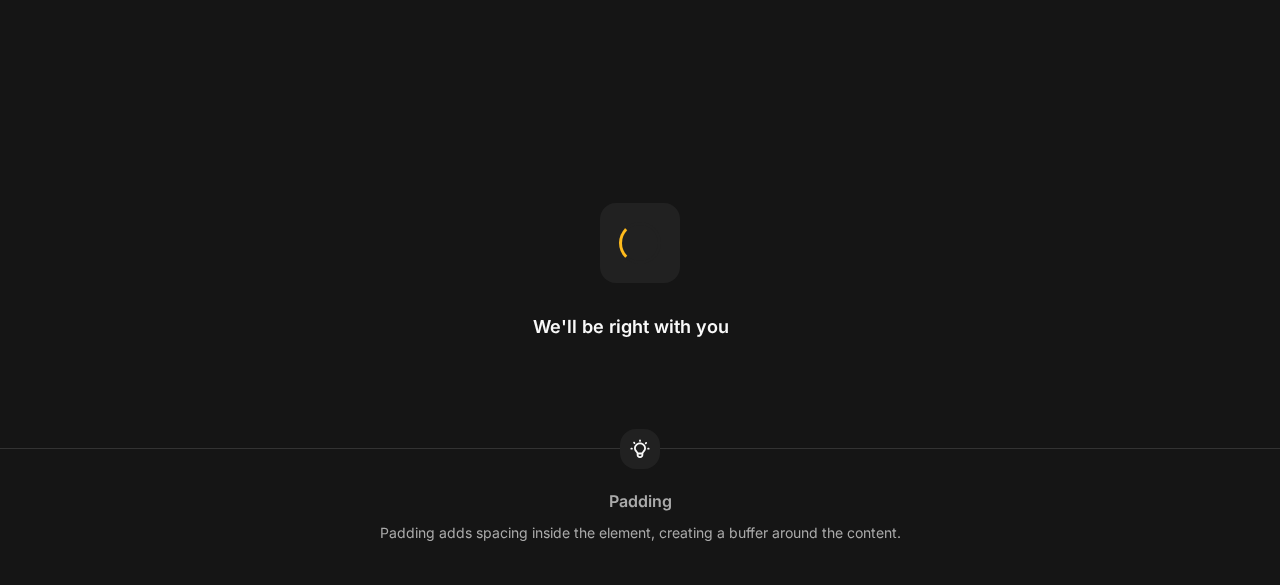 scroll, scrollTop: 0, scrollLeft: 0, axis: both 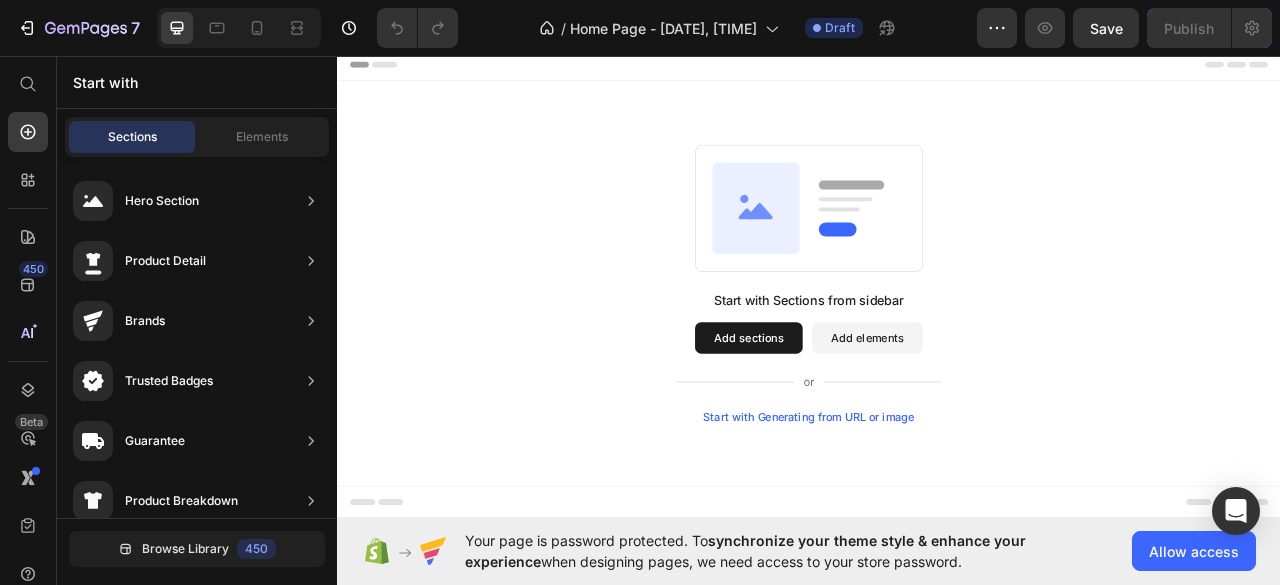 click on "Start with Generating from URL or image" at bounding box center [937, 516] 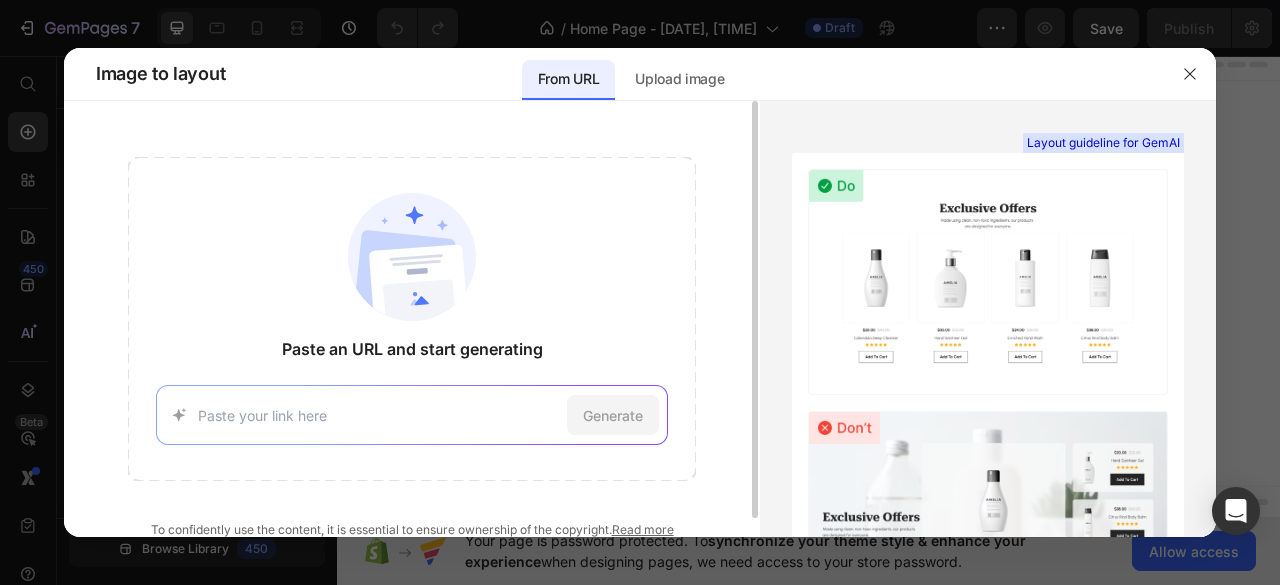 click on "Generate" at bounding box center [411, 415] 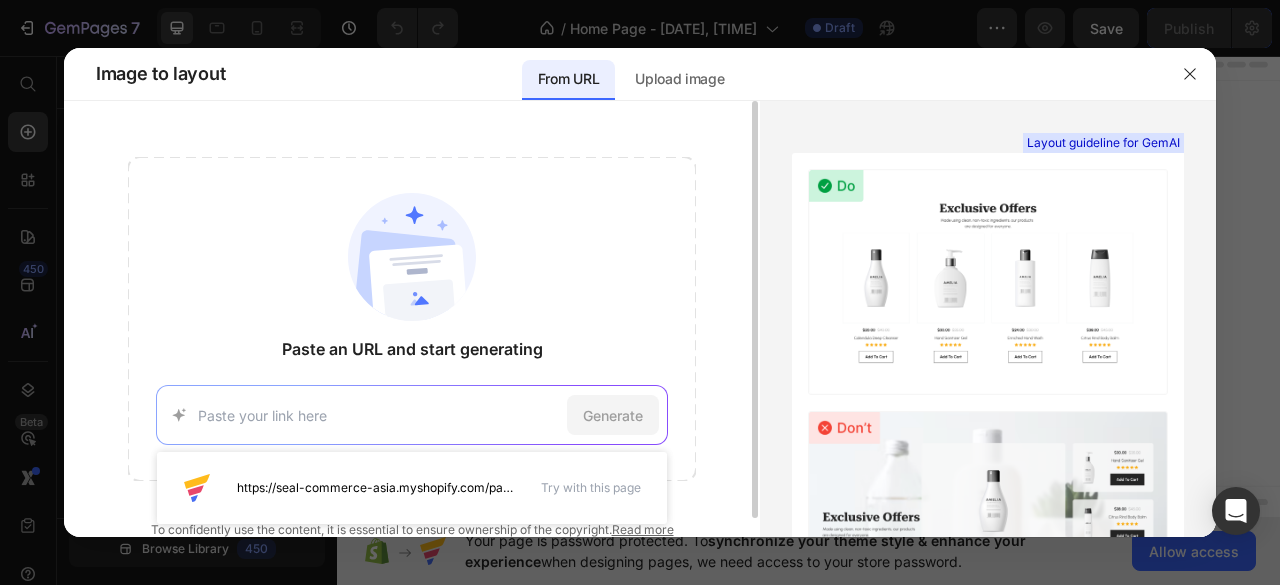 paste on "https://www.ohpolly.com/?srsltid=[ALPHANUMERIC]" 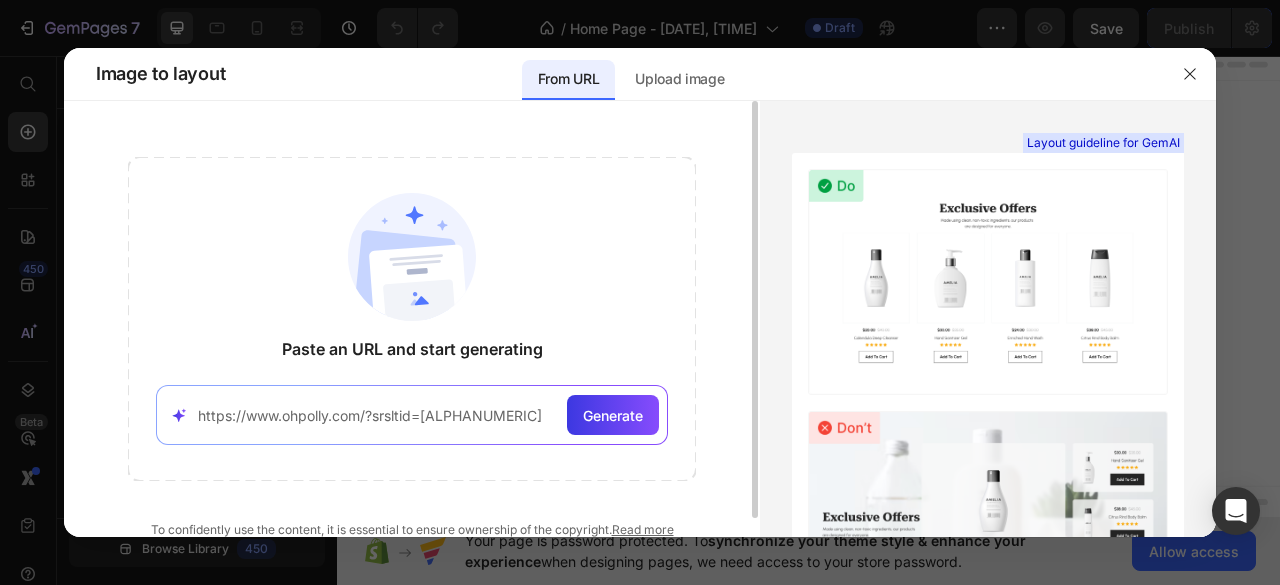 scroll, scrollTop: 0, scrollLeft: 344, axis: horizontal 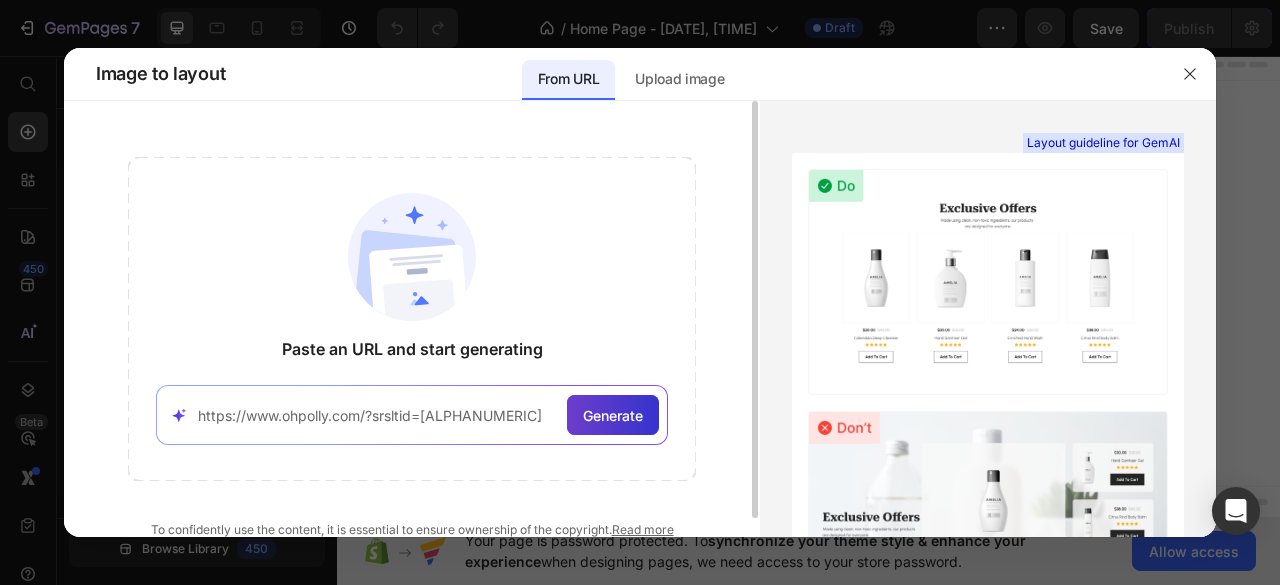 type on "https://www.ohpolly.com/?srsltid=[ALPHANUMERIC]" 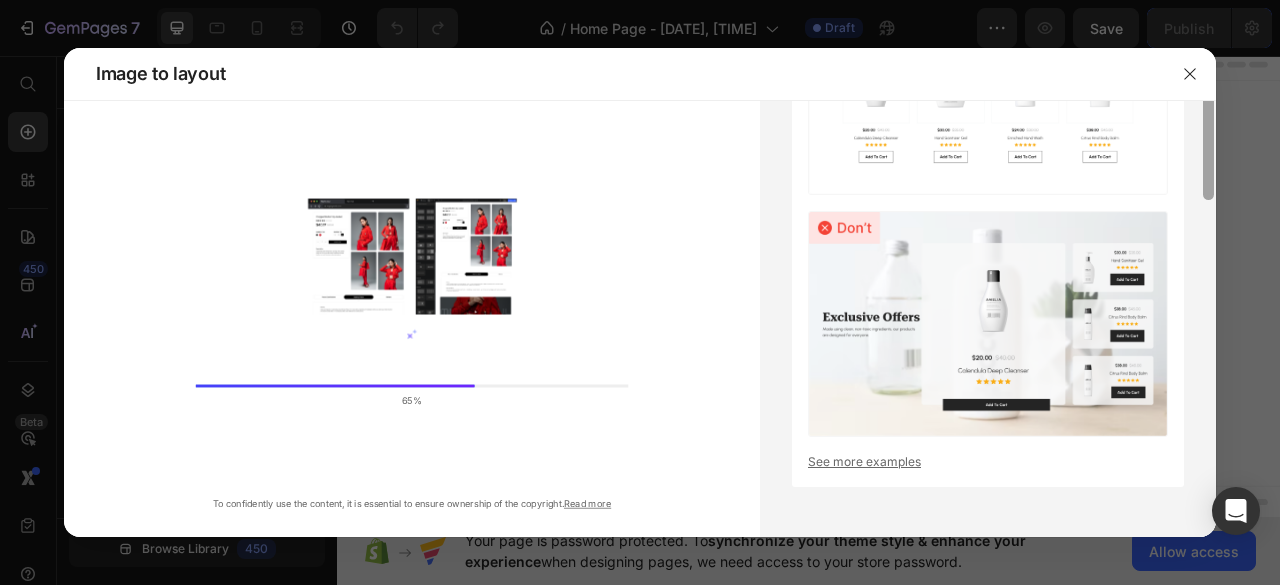 scroll, scrollTop: 0, scrollLeft: 0, axis: both 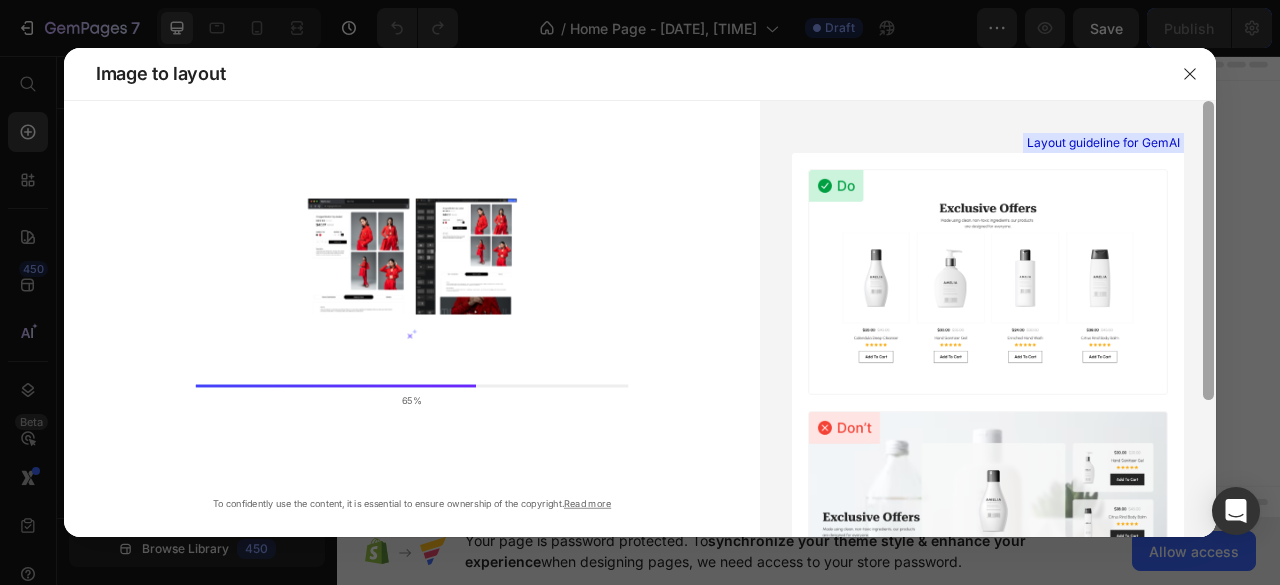 drag, startPoint x: 1210, startPoint y: 135, endPoint x: 1219, endPoint y: 33, distance: 102.396286 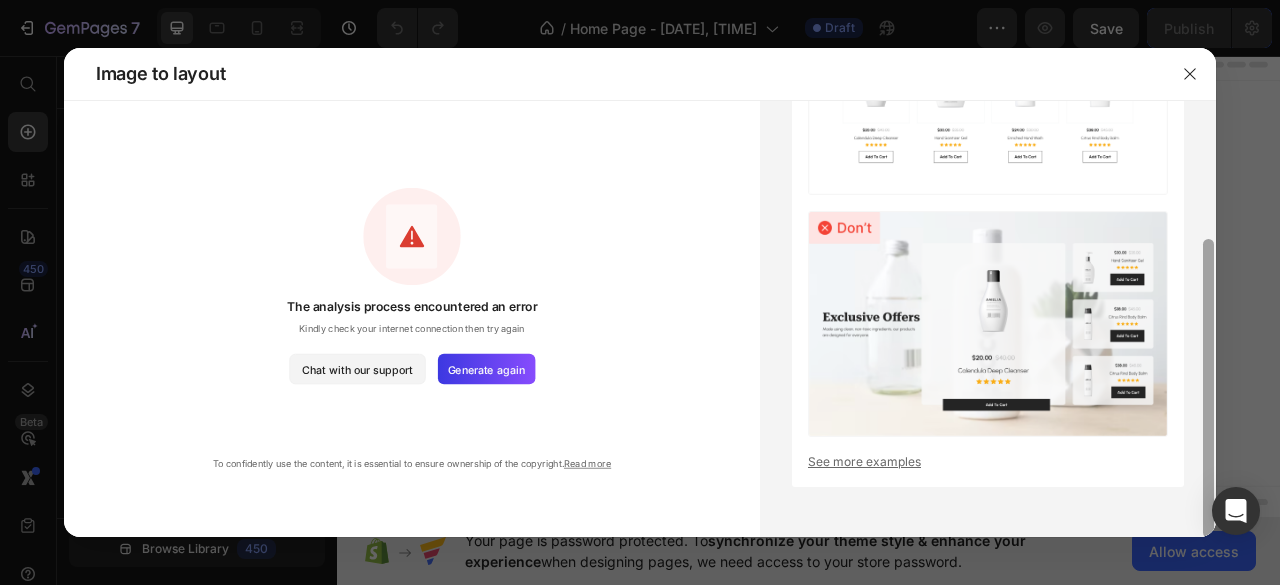 scroll, scrollTop: 0, scrollLeft: 0, axis: both 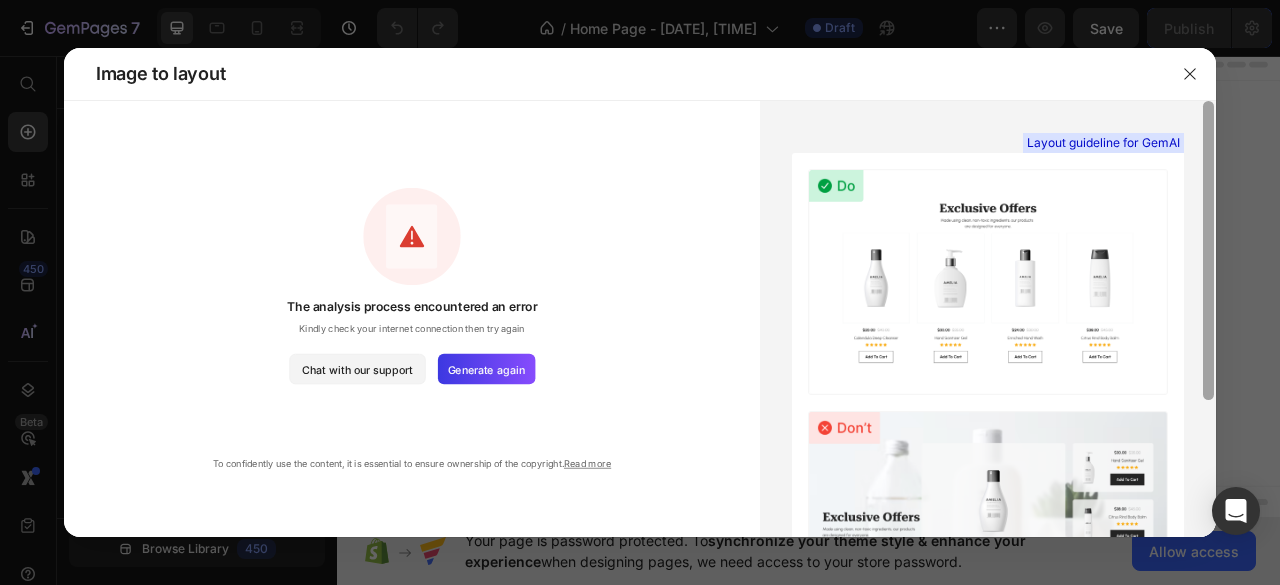drag, startPoint x: 1207, startPoint y: 165, endPoint x: 1202, endPoint y: 21, distance: 144.08678 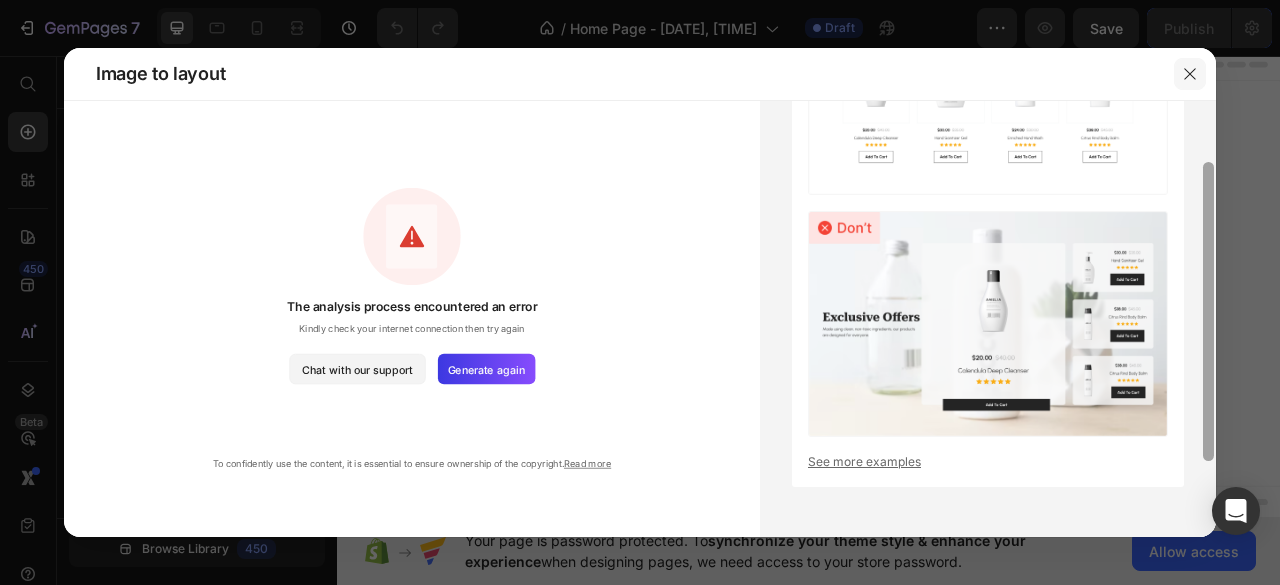 scroll, scrollTop: 0, scrollLeft: 0, axis: both 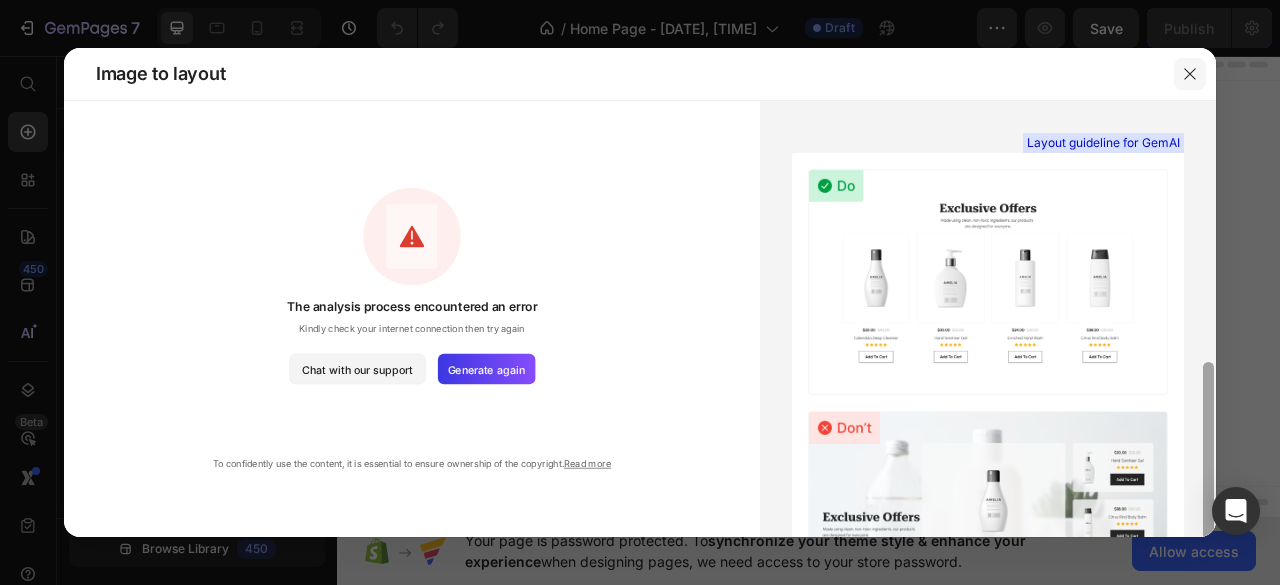 drag, startPoint x: 1210, startPoint y: 126, endPoint x: 1185, endPoint y: 70, distance: 61.326992 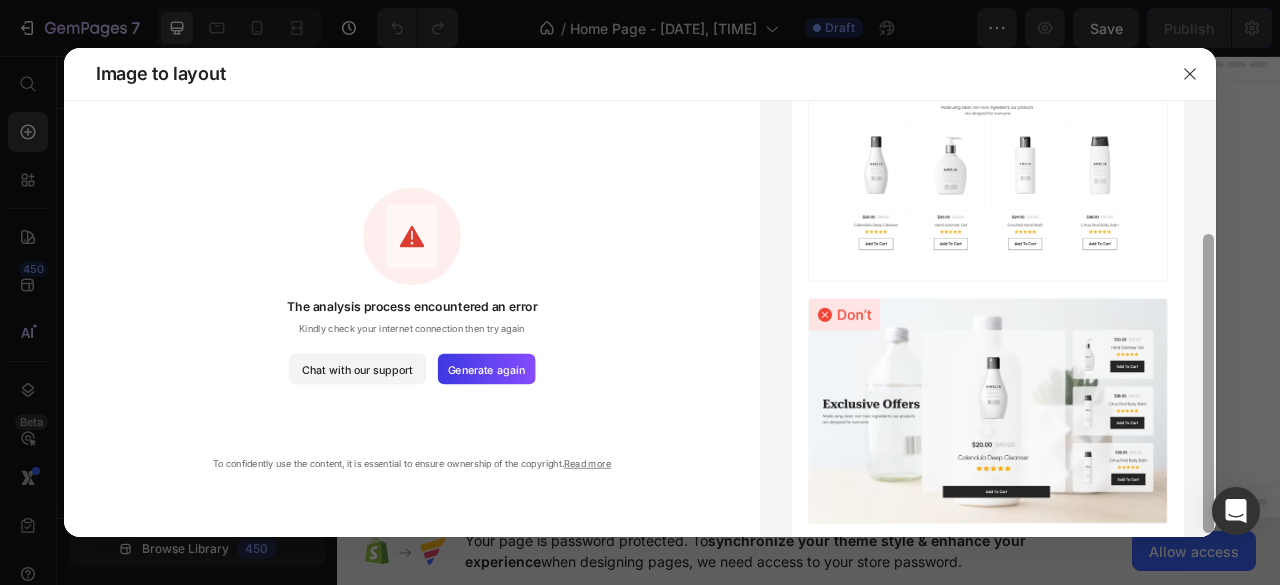 scroll, scrollTop: 0, scrollLeft: 0, axis: both 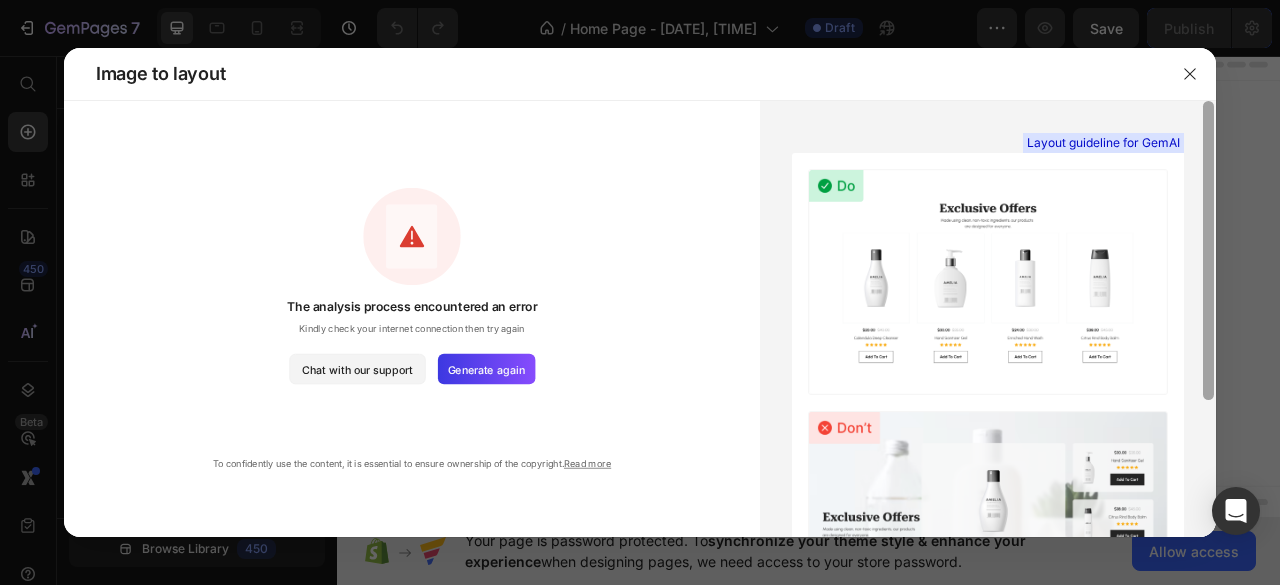 drag, startPoint x: 1208, startPoint y: 205, endPoint x: 1216, endPoint y: 83, distance: 122.26202 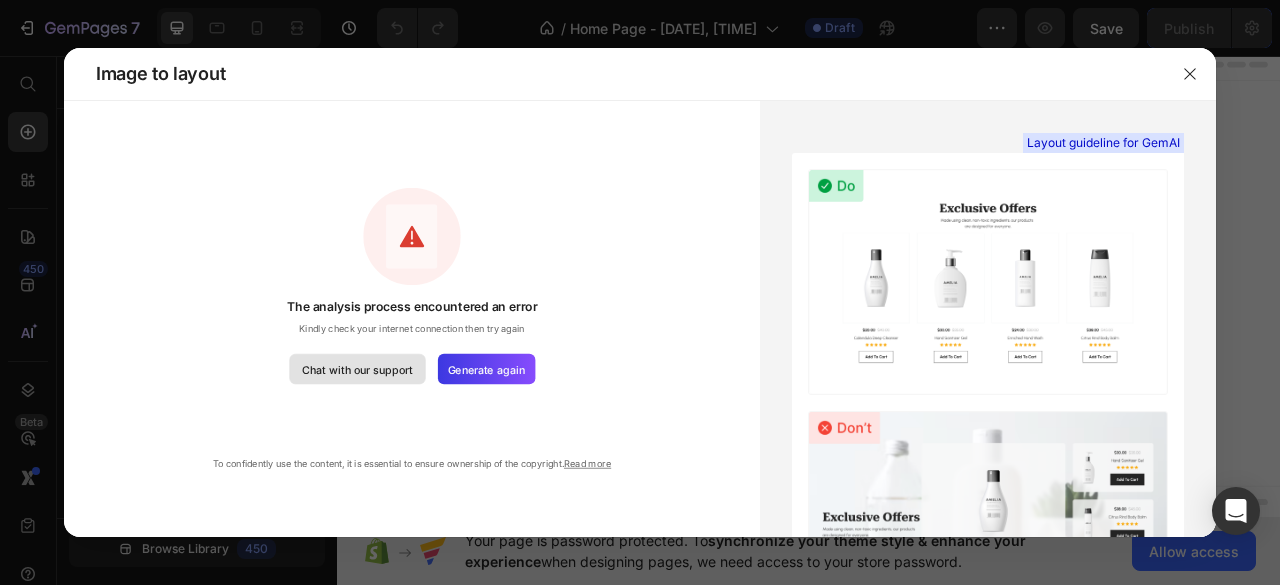 click on "Chat with our support" at bounding box center [357, 369] 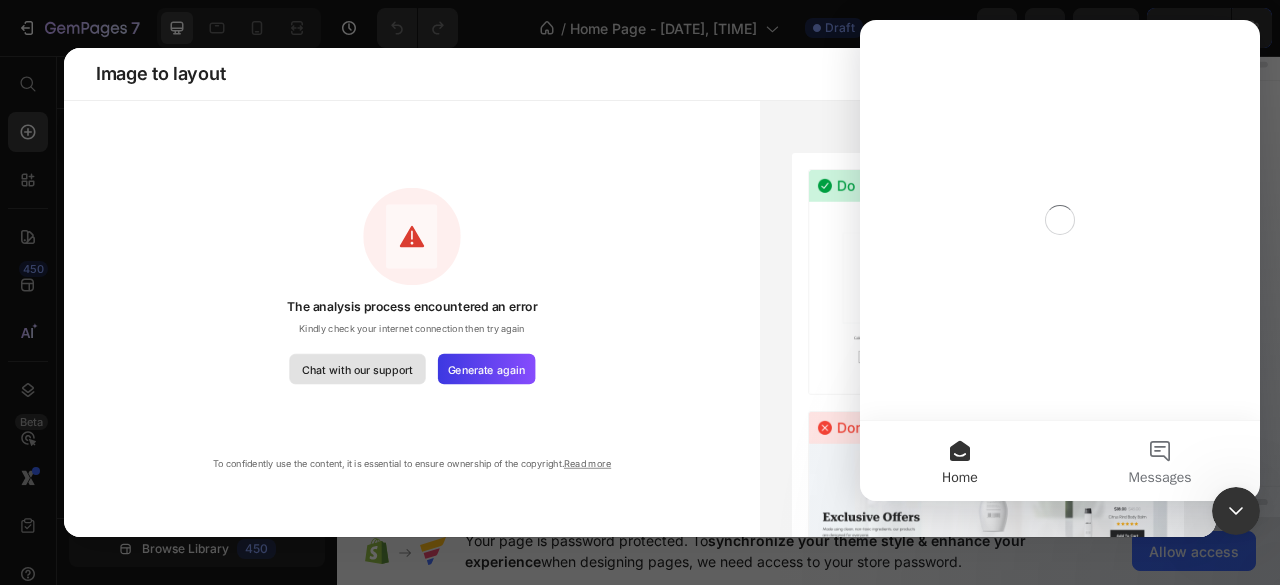 scroll, scrollTop: 0, scrollLeft: 0, axis: both 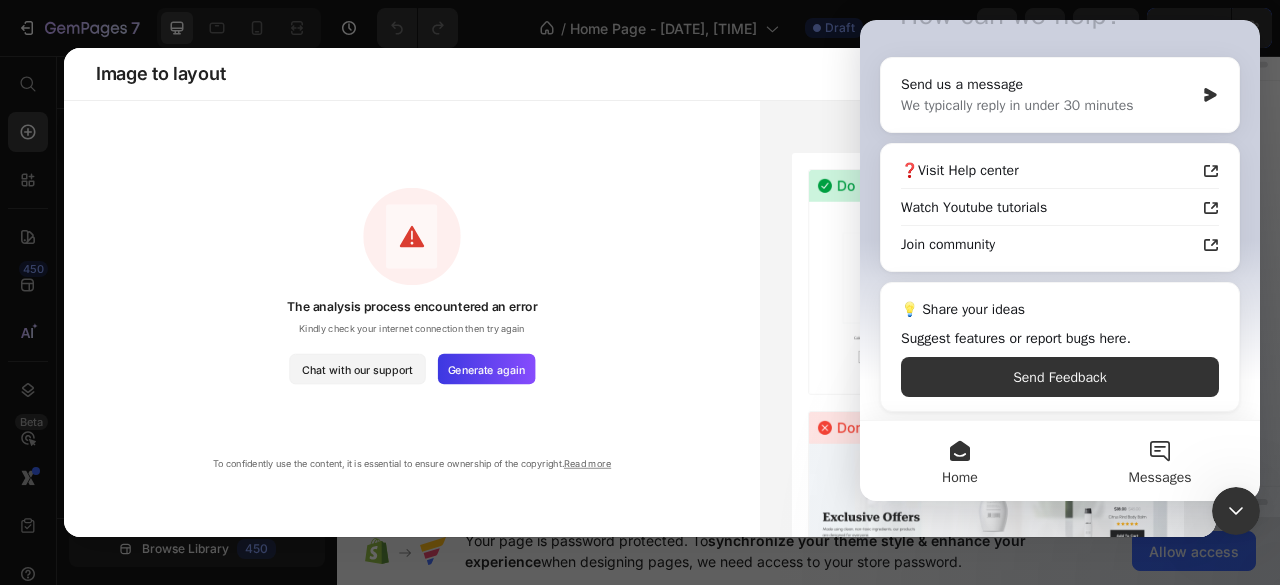 click on "Messages" at bounding box center (1160, 461) 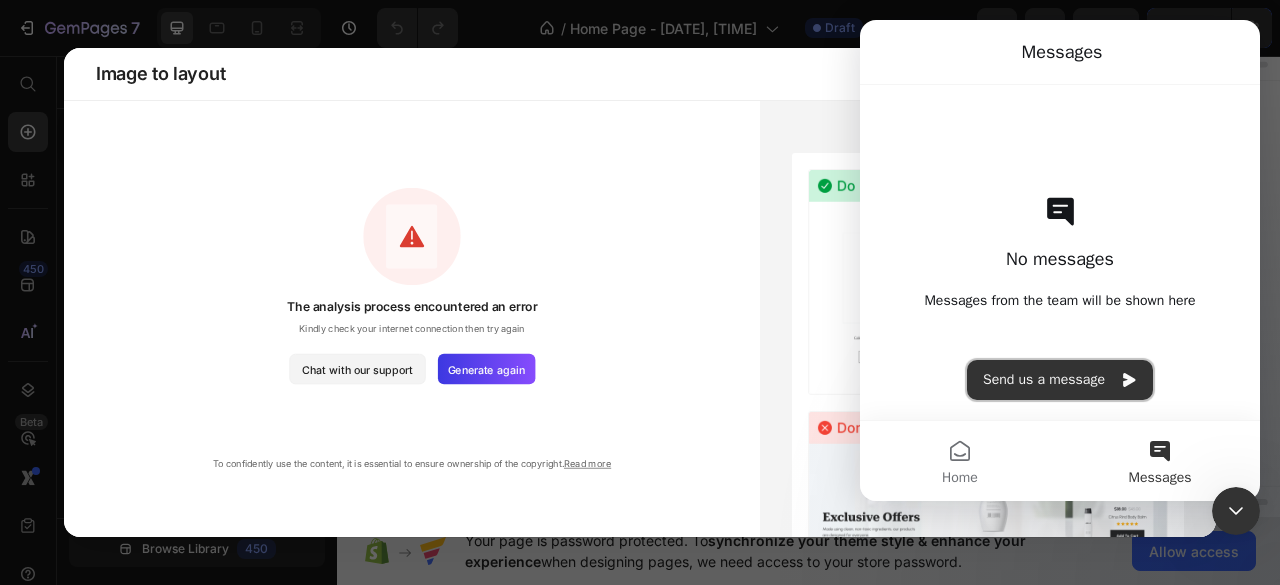 click on "Send us a message" at bounding box center (1060, 380) 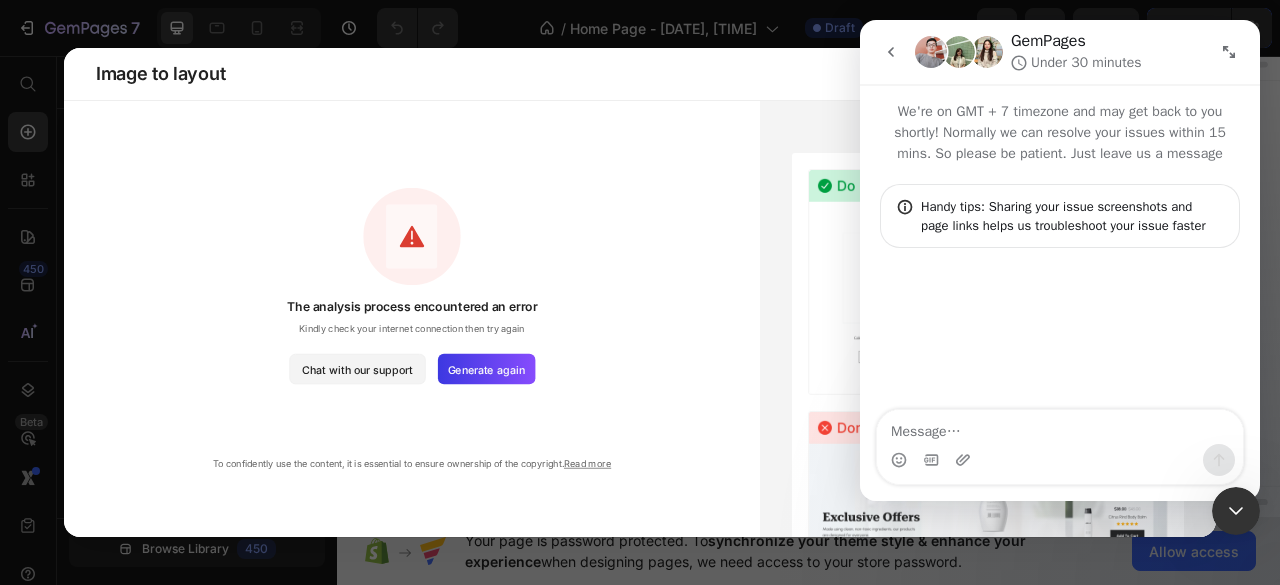 click at bounding box center (1060, 427) 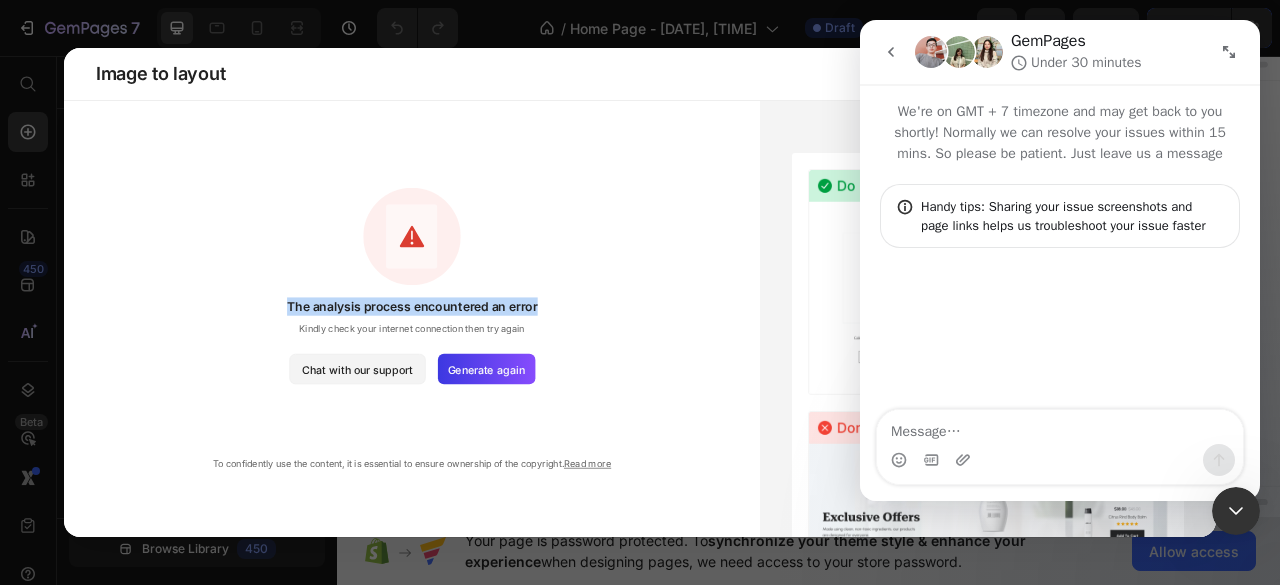 drag, startPoint x: 276, startPoint y: 297, endPoint x: 539, endPoint y: 309, distance: 263.27362 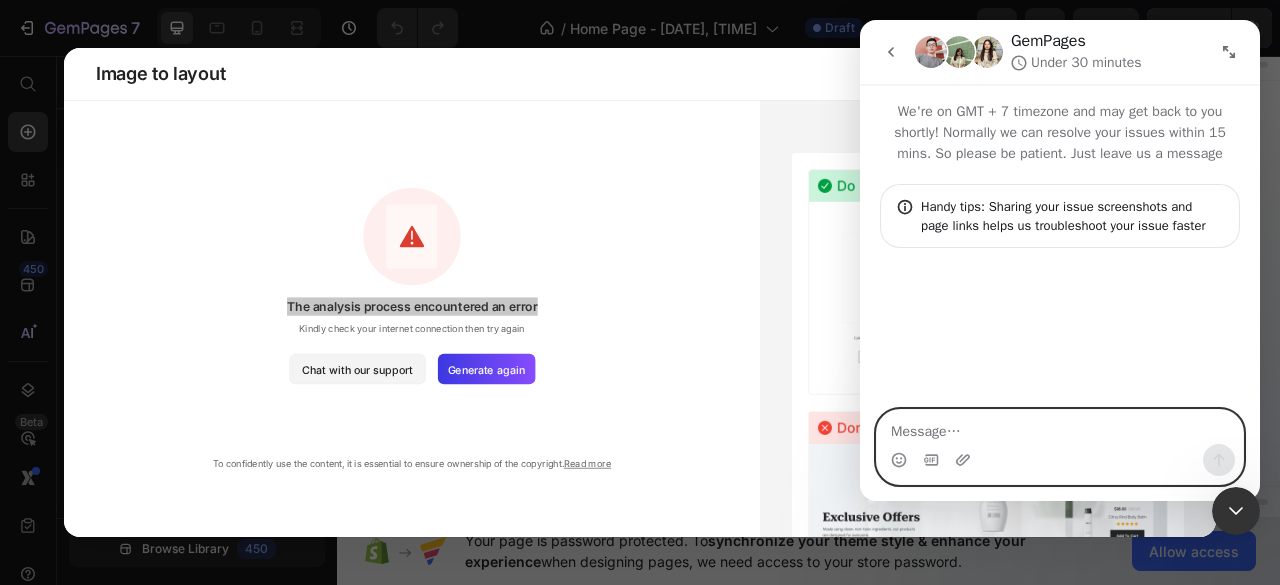 click at bounding box center (1060, 427) 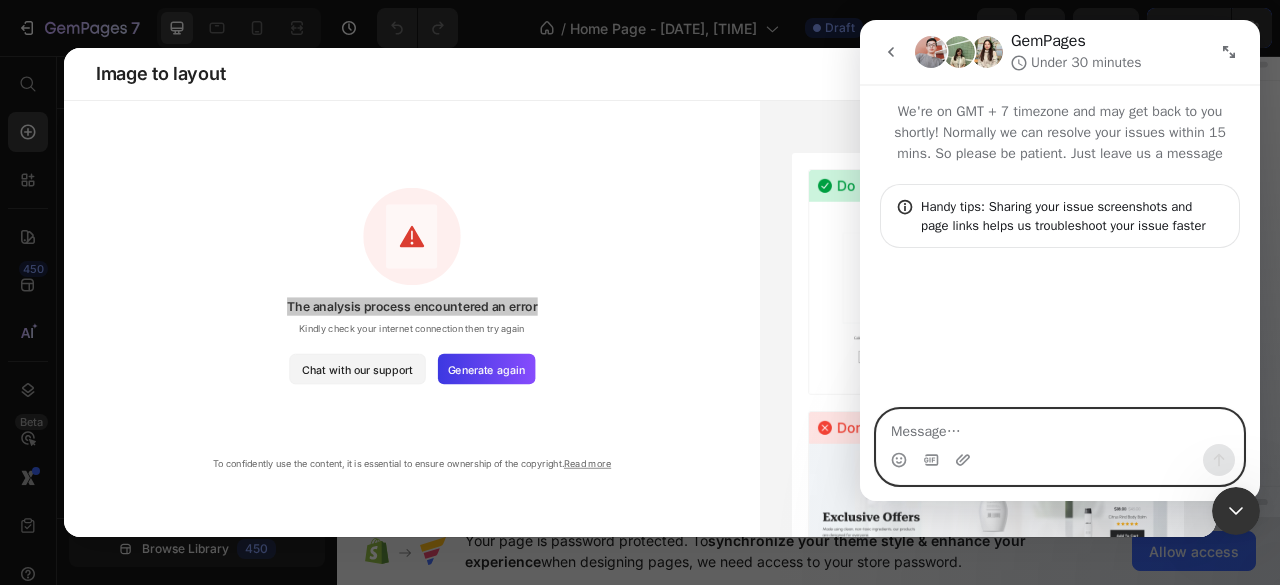 paste on "The analysis process encountered an error" 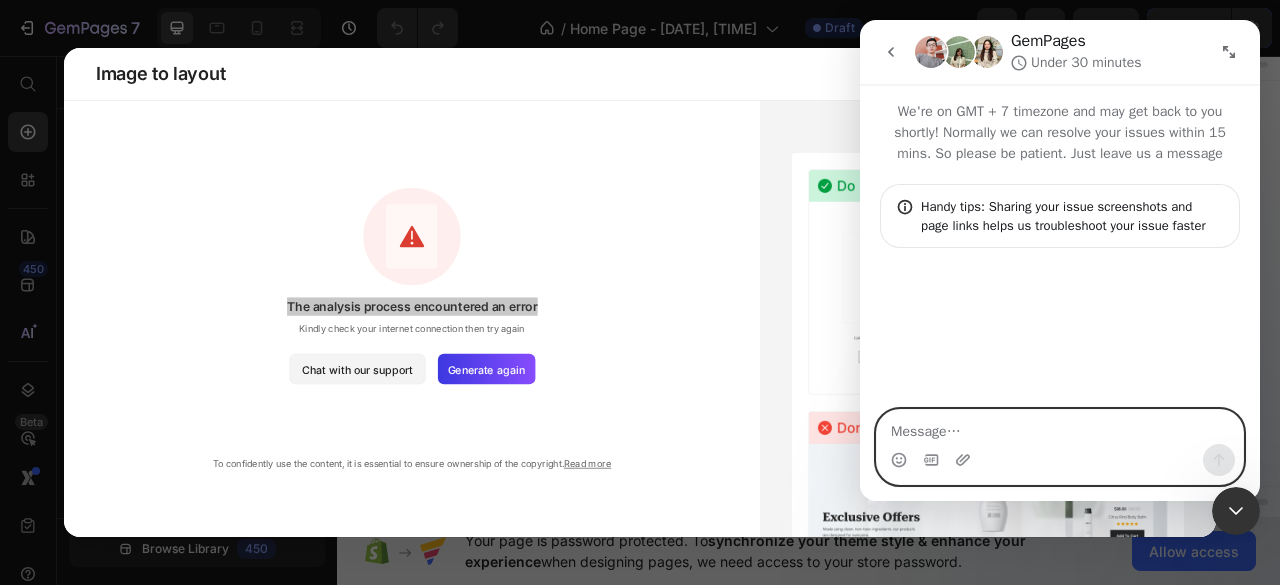 type on "The analysis process encountered an error" 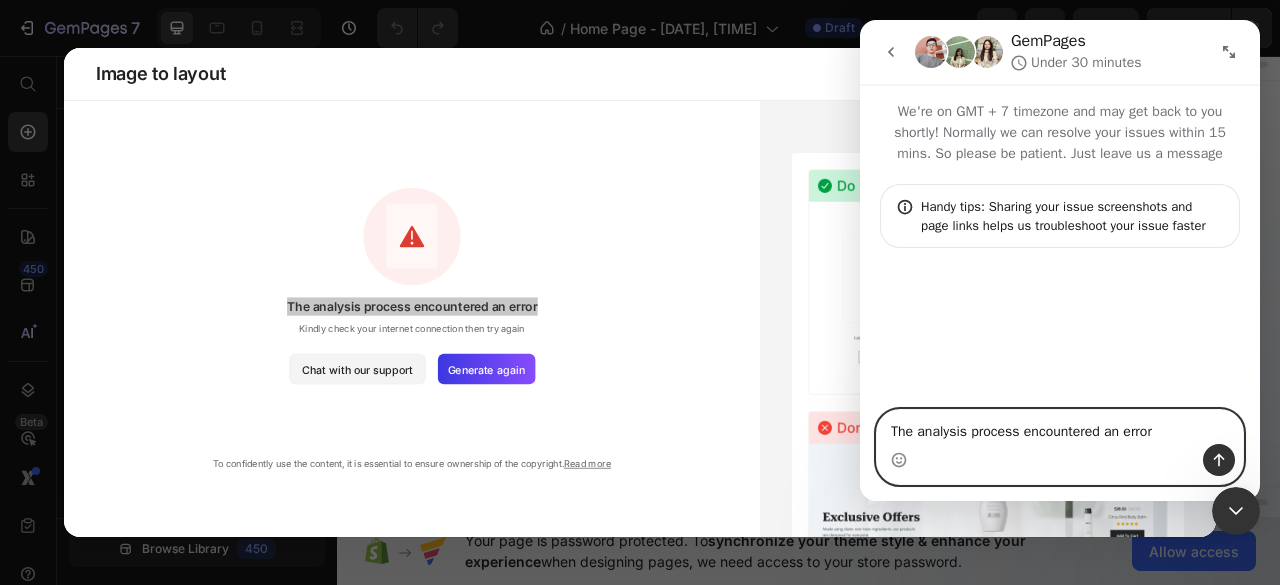 type 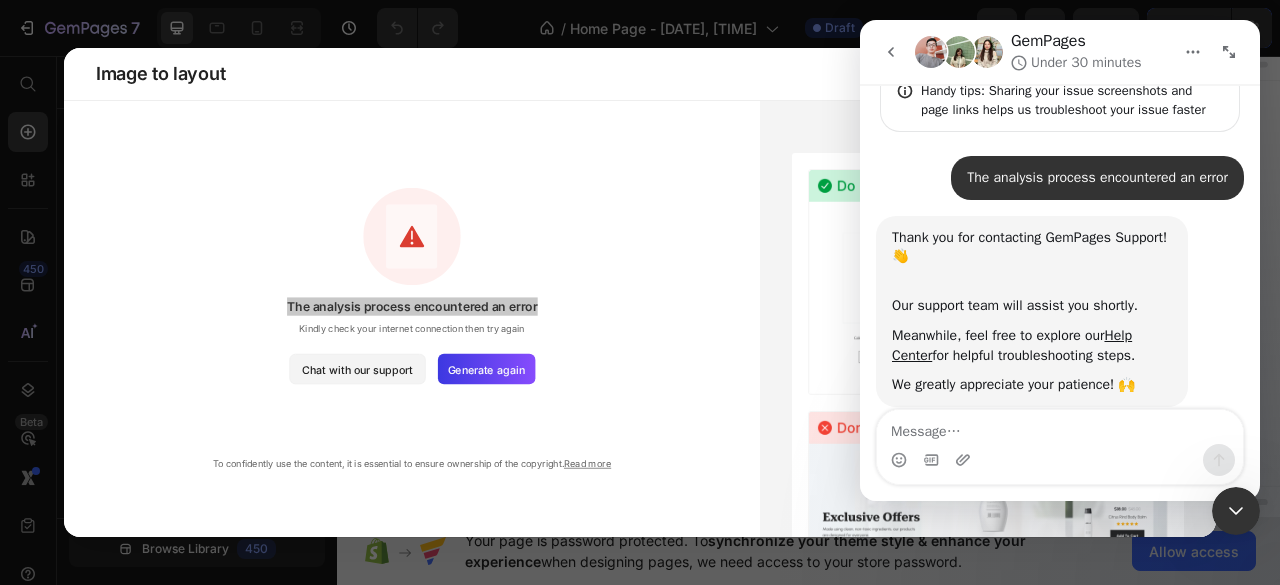 scroll, scrollTop: 152, scrollLeft: 0, axis: vertical 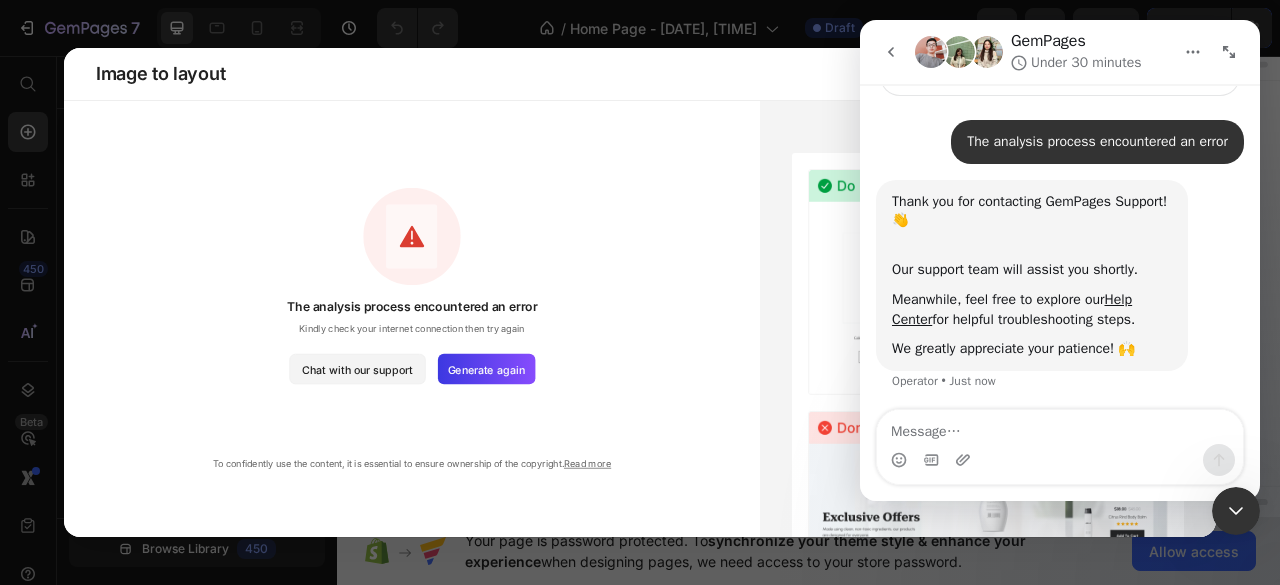 click on "Image to layout" 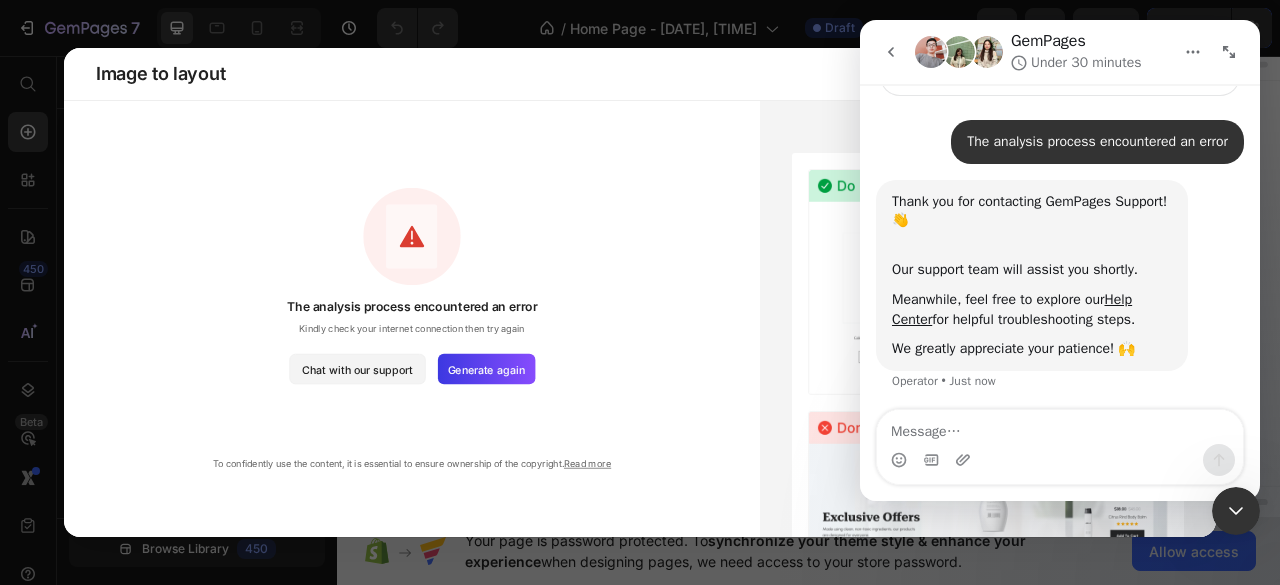 scroll, scrollTop: 0, scrollLeft: 0, axis: both 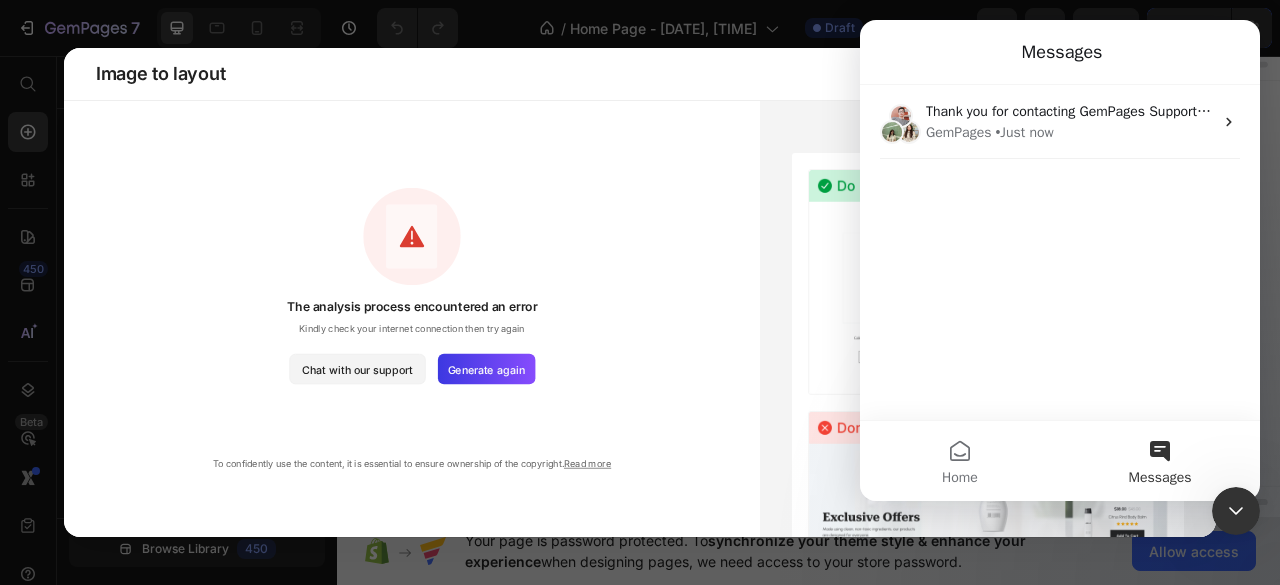 click on "The analysis process encountered an error Kindly check your internet connection then try again  Chat with our support  Generate again  To confidently use the content, it is essential to ensure ownership of the copyright.  Read more" at bounding box center [412, 315] 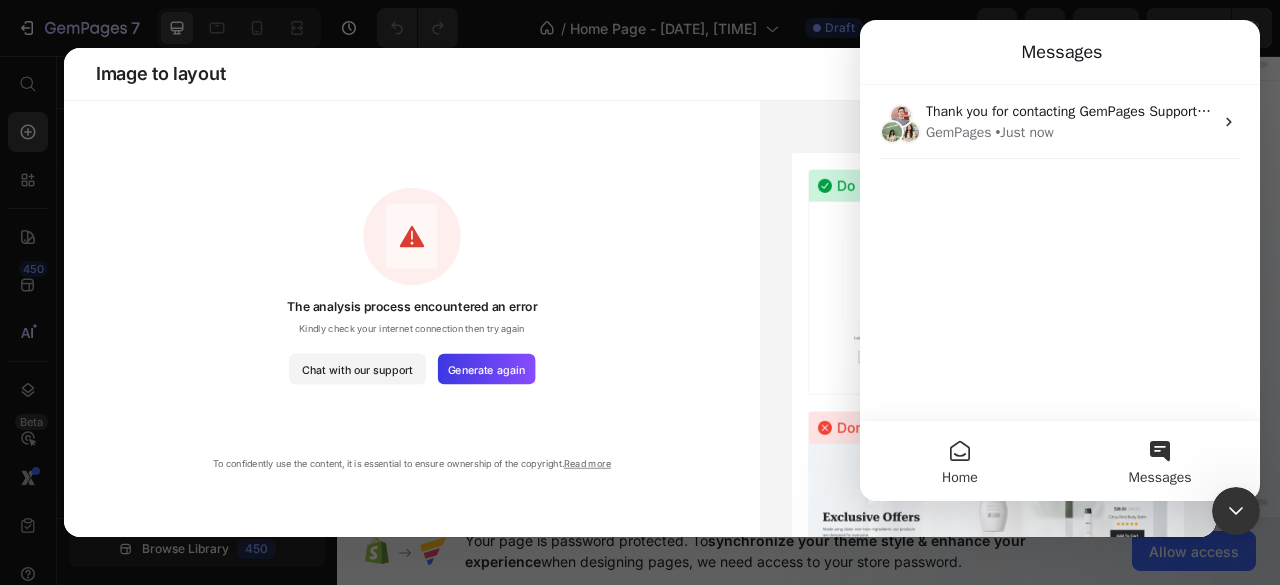 click on "Home" at bounding box center [960, 461] 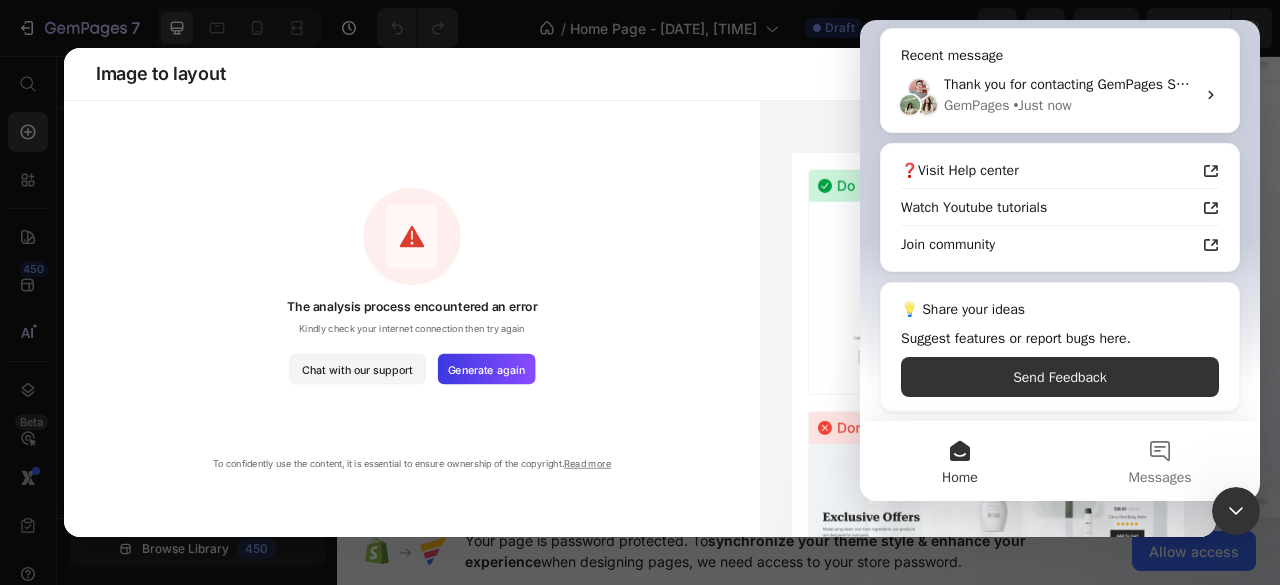 scroll, scrollTop: 0, scrollLeft: 0, axis: both 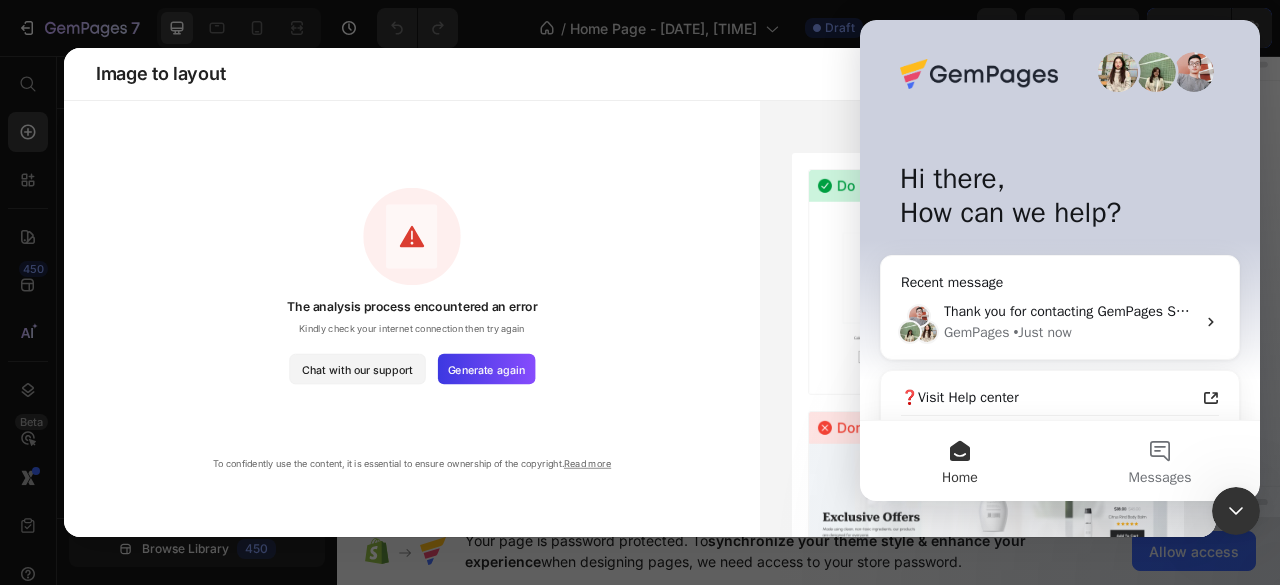 click 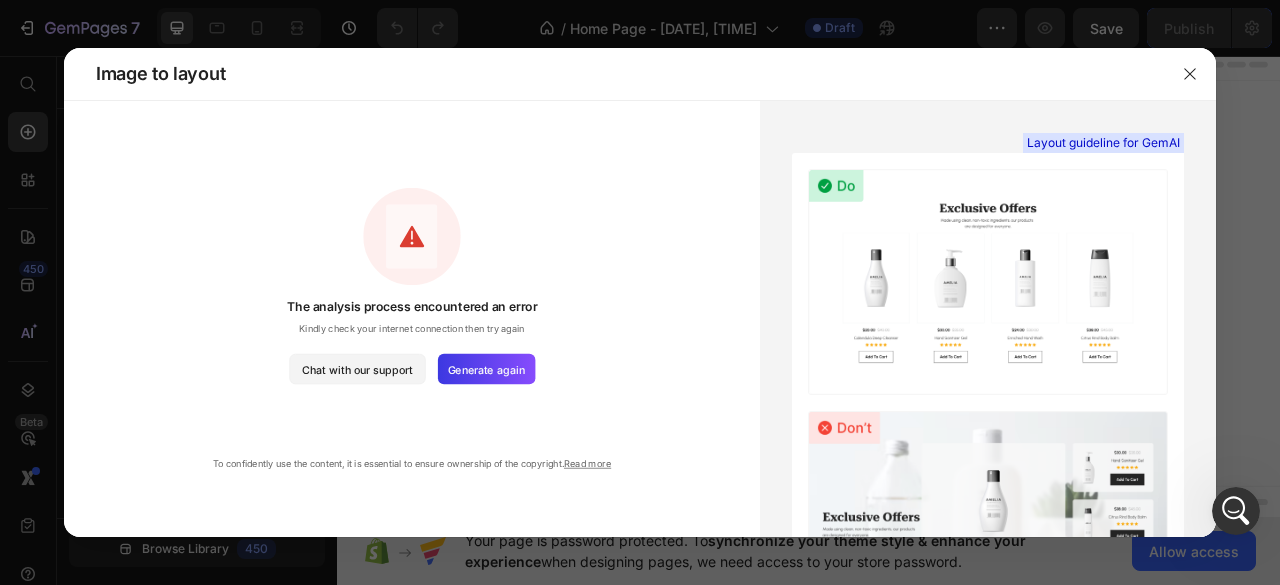 scroll, scrollTop: 0, scrollLeft: 0, axis: both 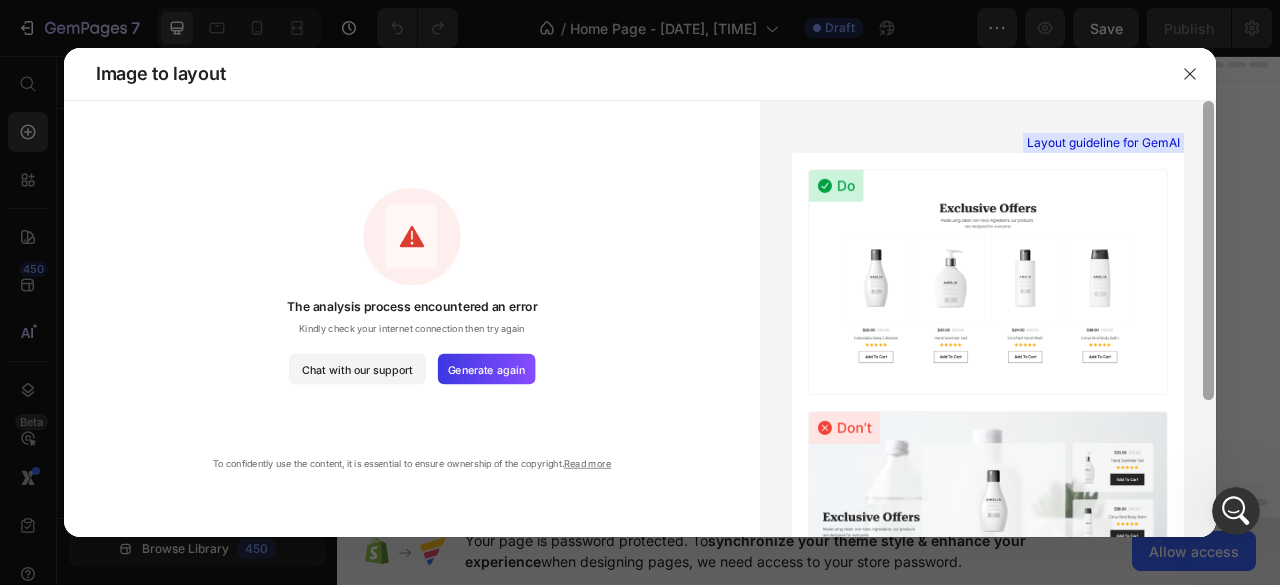 drag, startPoint x: 1208, startPoint y: 161, endPoint x: 1208, endPoint y: 114, distance: 47 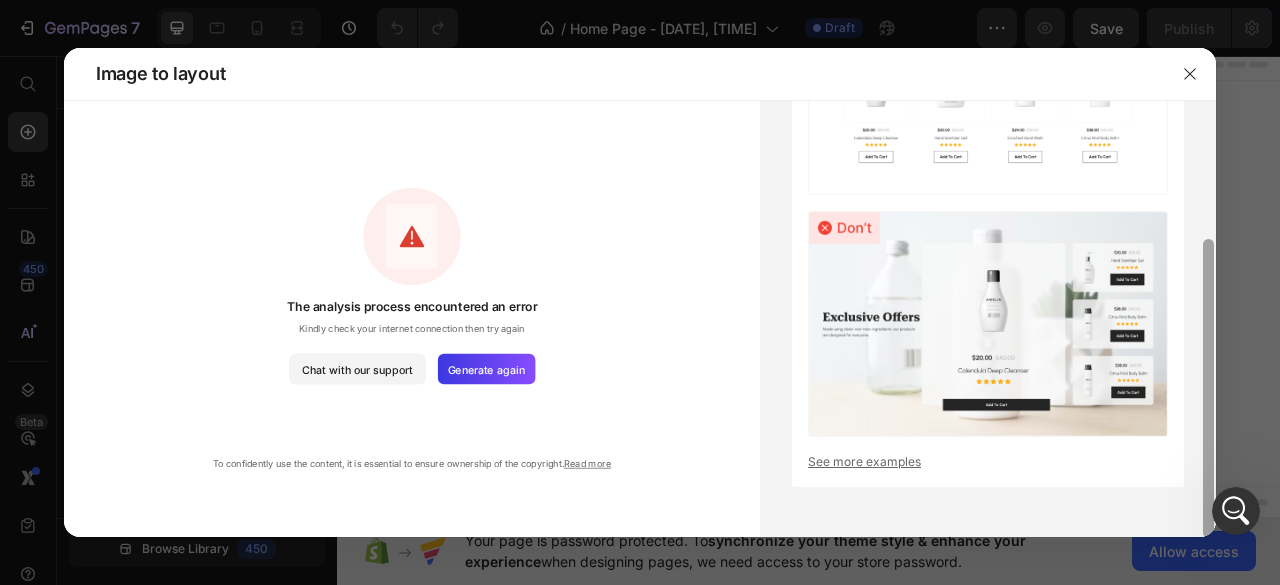 scroll, scrollTop: 0, scrollLeft: 0, axis: both 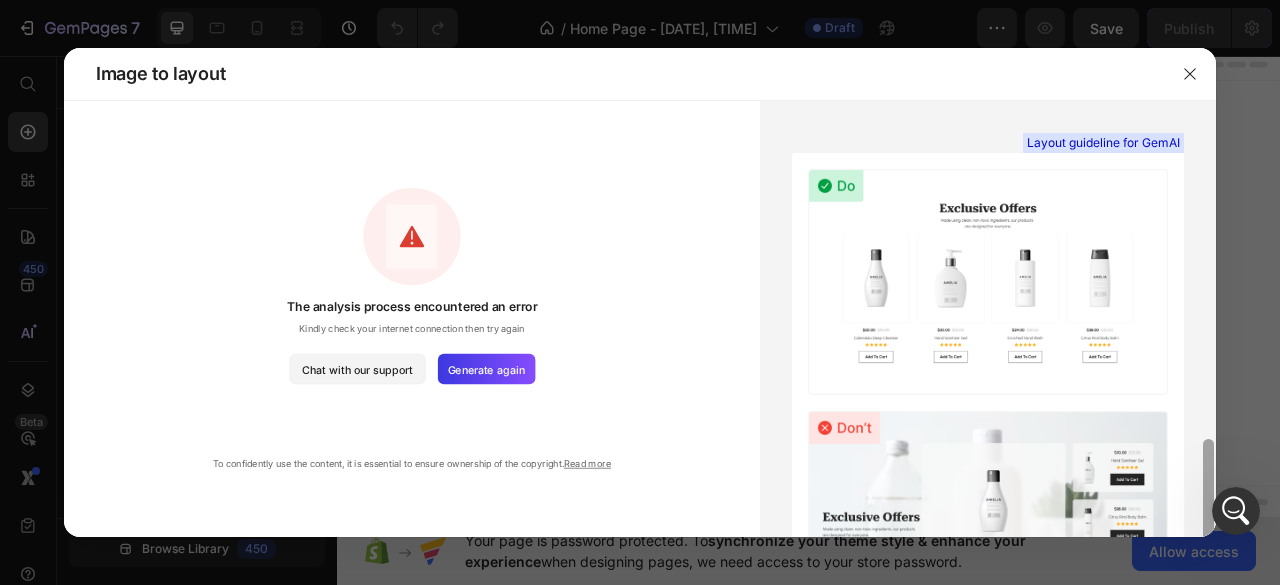 drag, startPoint x: 1211, startPoint y: 131, endPoint x: 1261, endPoint y: 5, distance: 135.5581 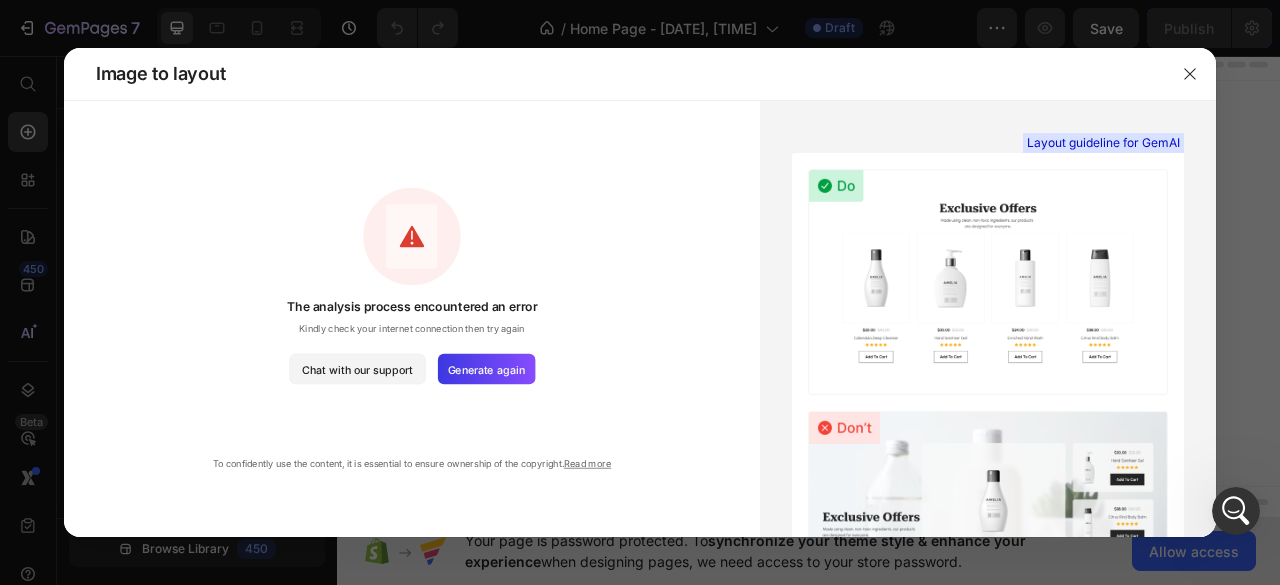 click on "The analysis process encountered an error Kindly check your internet connection then try again  Chat with our support  Generate again" at bounding box center [412, 286] 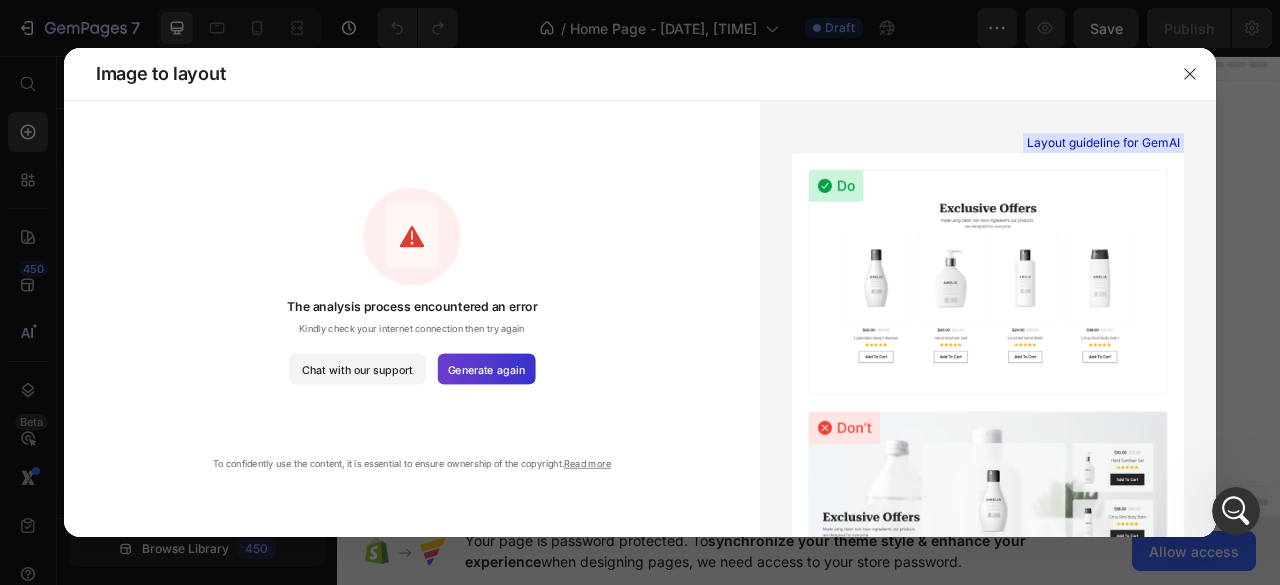 click on "Generate again" at bounding box center [486, 369] 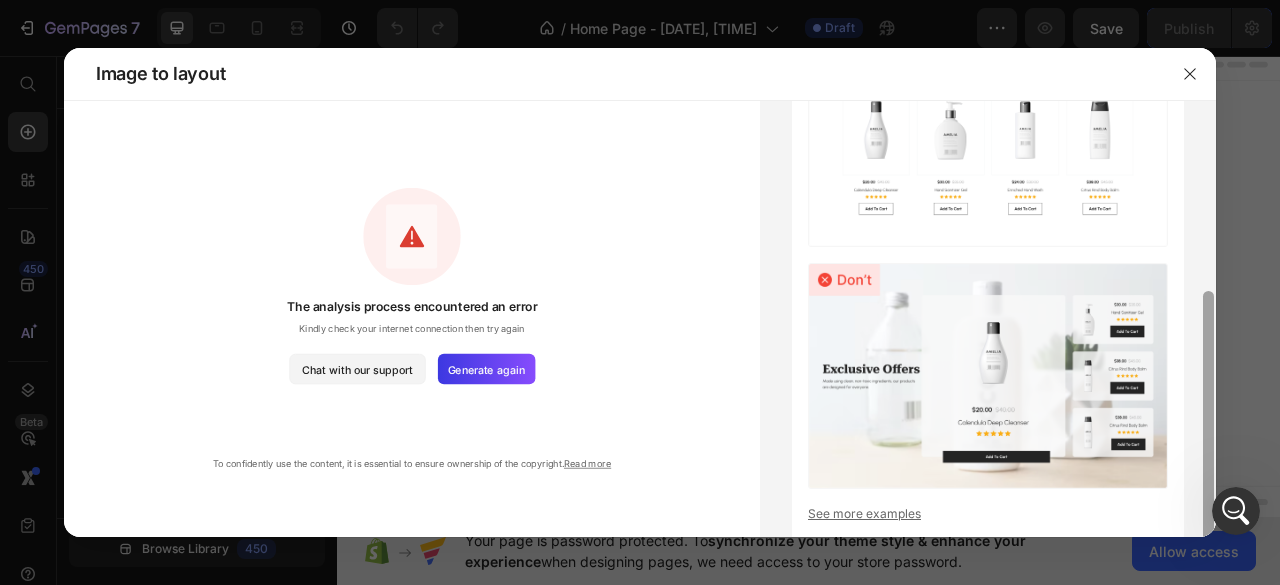 scroll, scrollTop: 200, scrollLeft: 0, axis: vertical 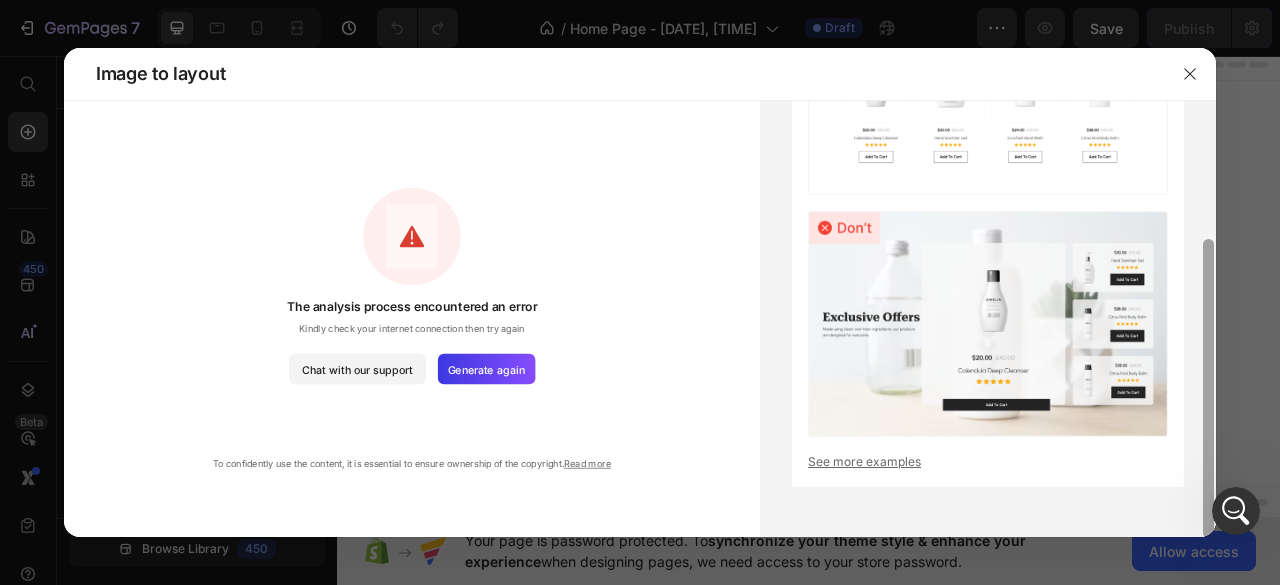 drag, startPoint x: 1208, startPoint y: 113, endPoint x: 1232, endPoint y: 289, distance: 177.62883 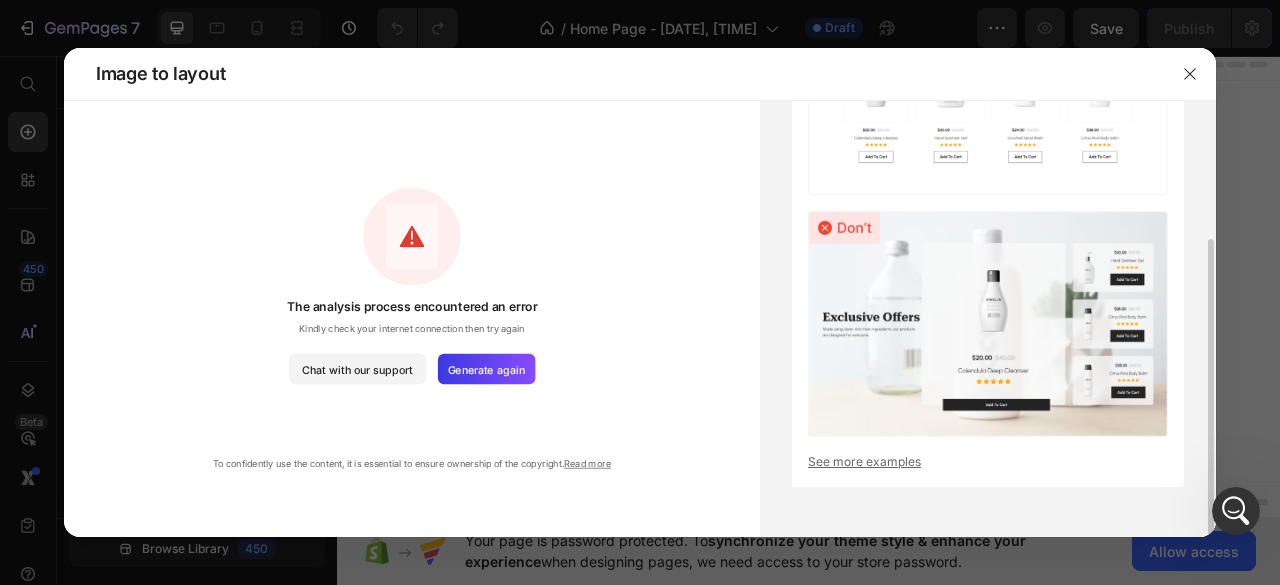 click at bounding box center (988, 82) 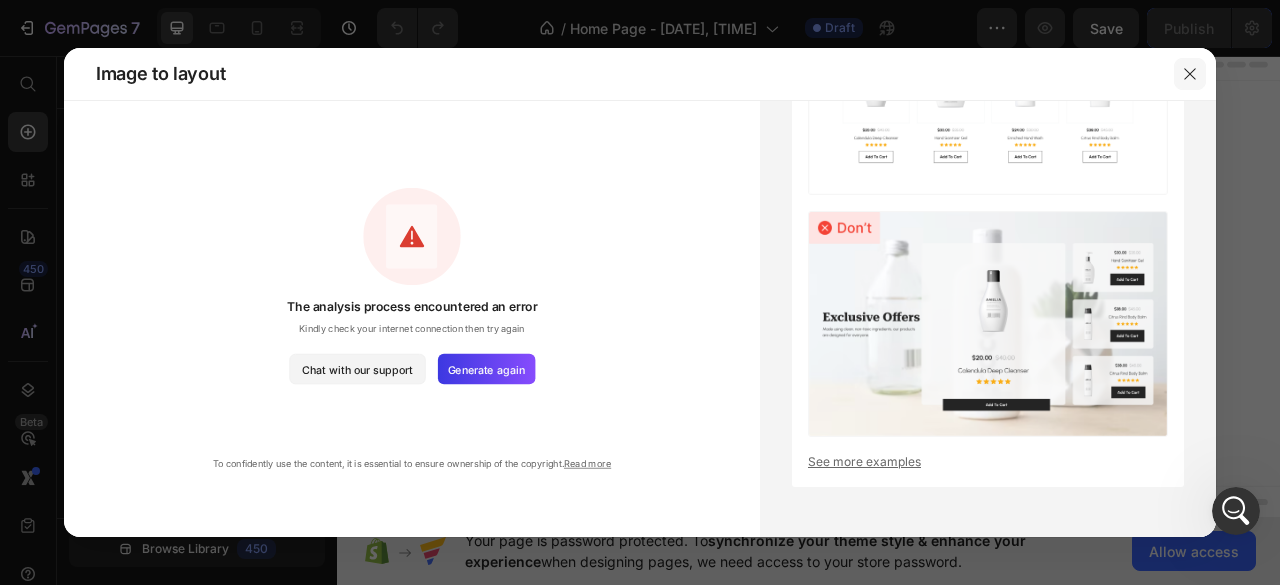 click 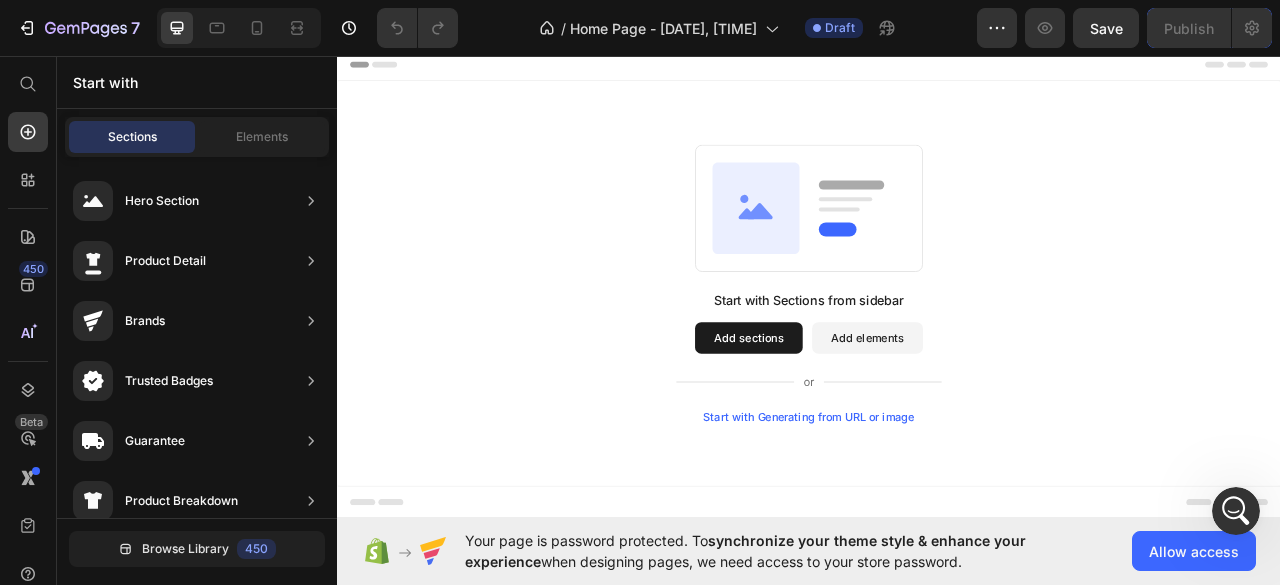 click on "Start with Generating from URL or image" at bounding box center [937, 516] 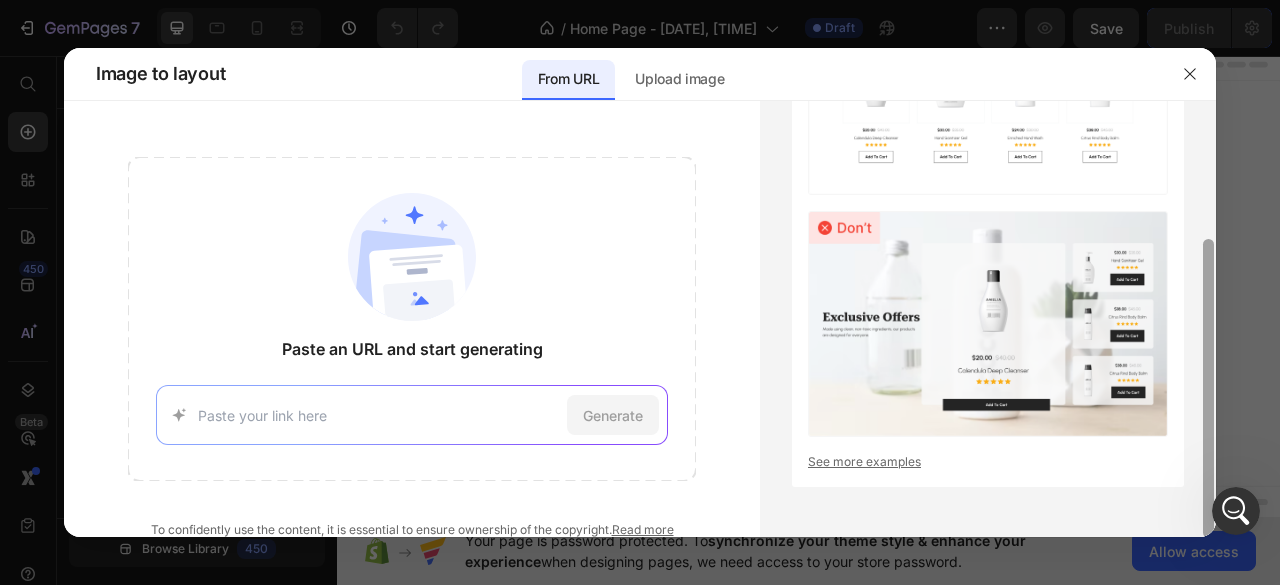 scroll, scrollTop: 0, scrollLeft: 0, axis: both 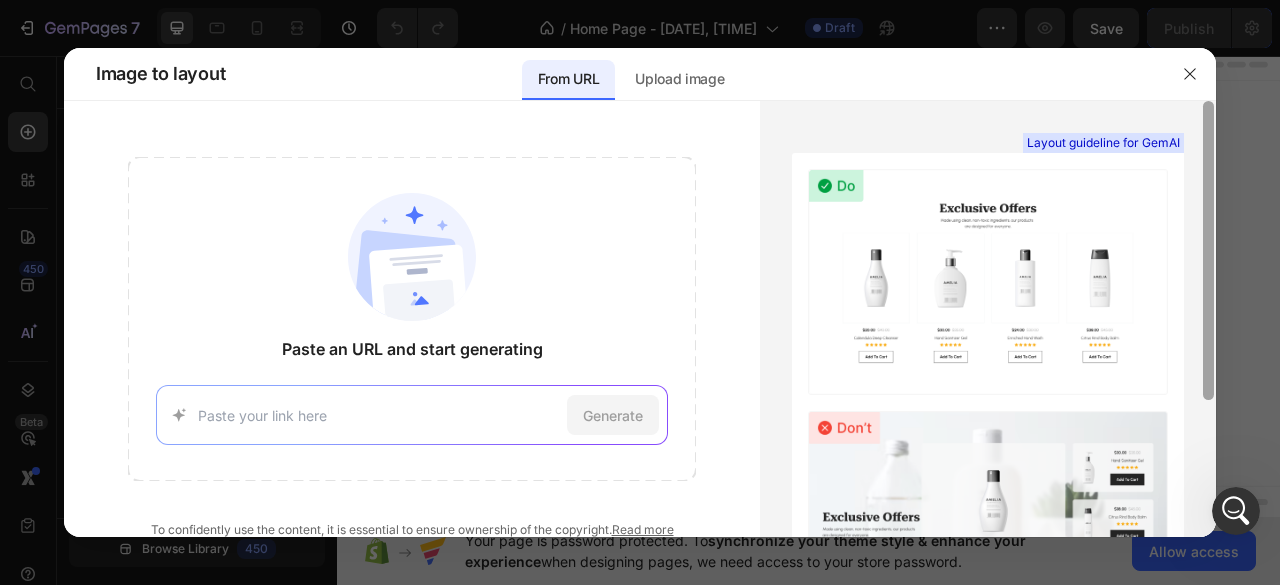 drag, startPoint x: 1206, startPoint y: 141, endPoint x: 1220, endPoint y: 28, distance: 113.86395 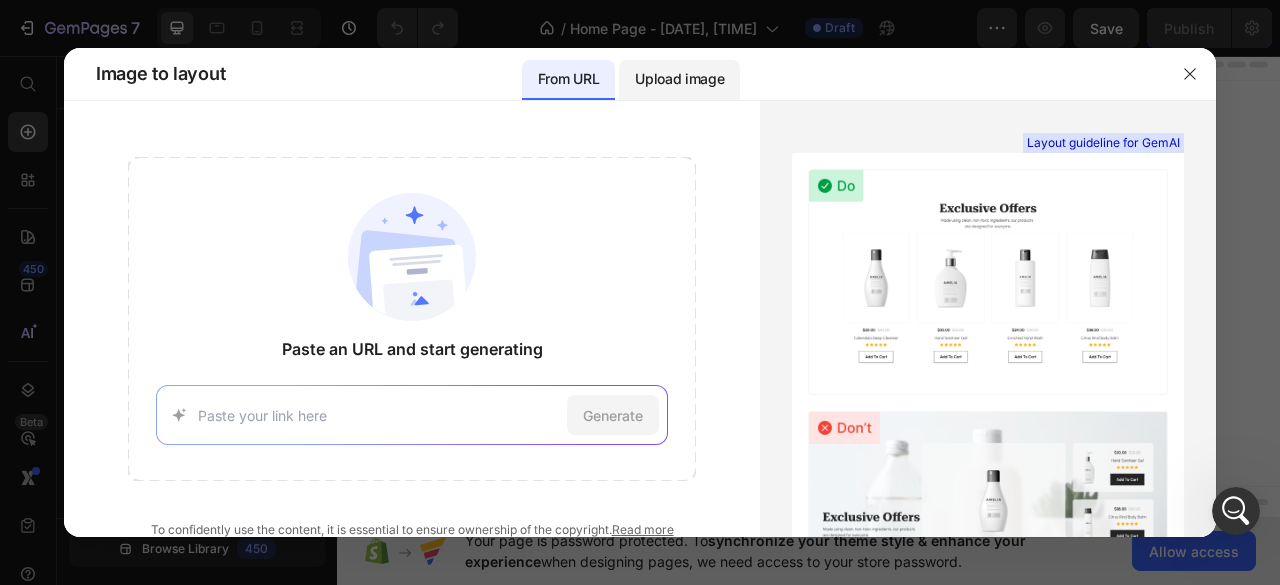 click on "Upload image" at bounding box center (679, 79) 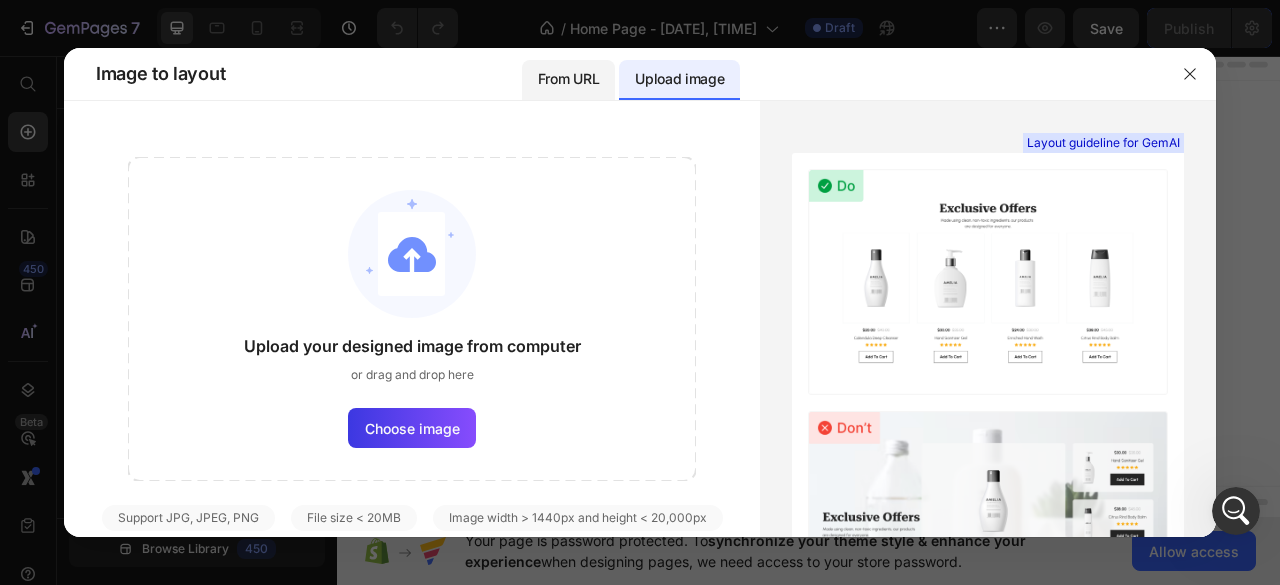 click on "From URL" at bounding box center [568, 79] 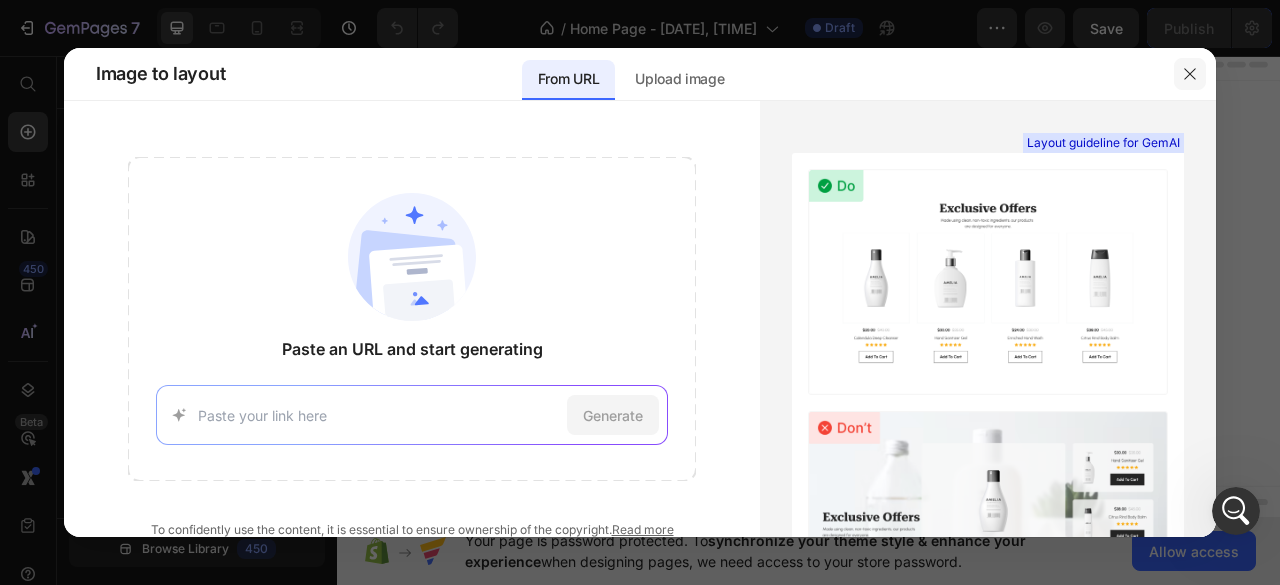 click 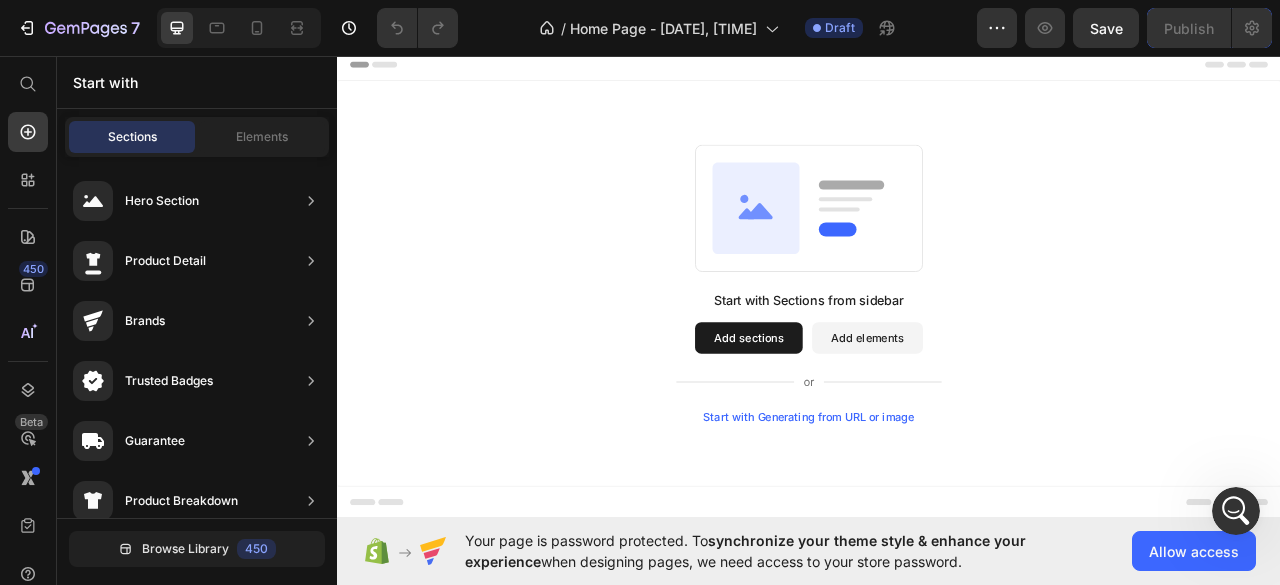 click on "Add sections" at bounding box center [860, 416] 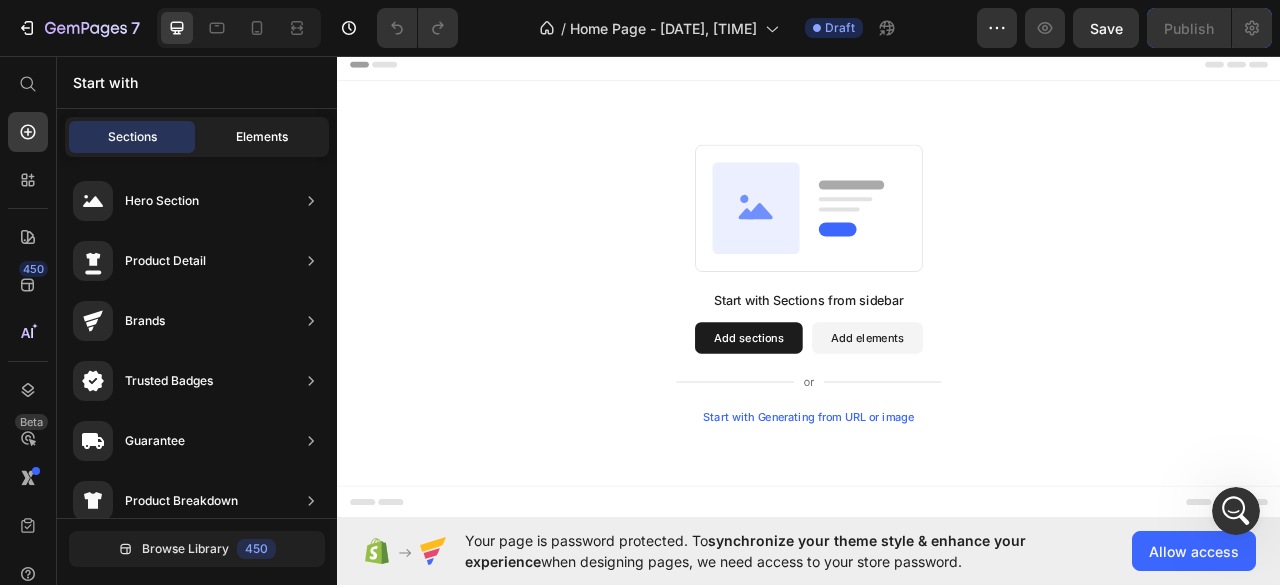 click on "Elements" at bounding box center [262, 137] 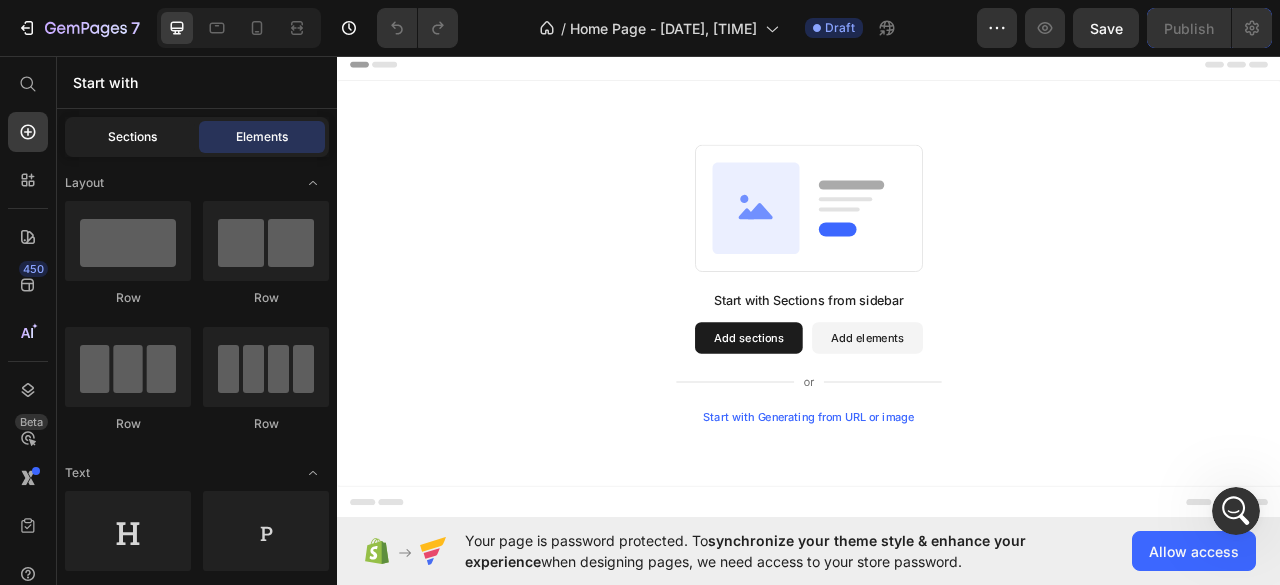 click on "Sections" at bounding box center [132, 137] 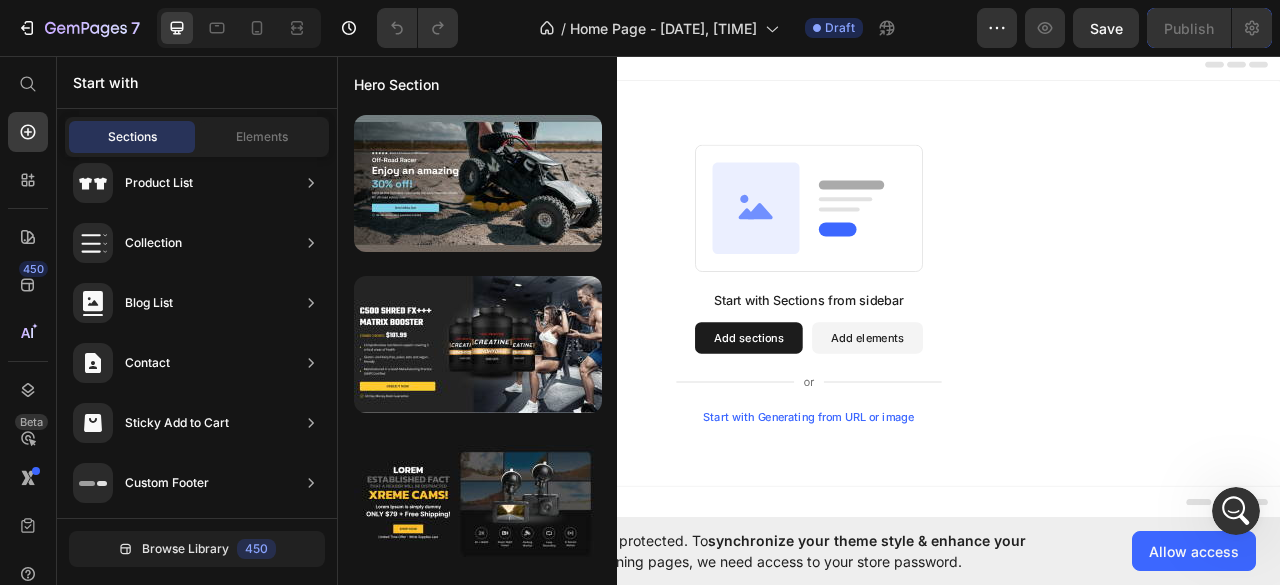 scroll, scrollTop: 0, scrollLeft: 0, axis: both 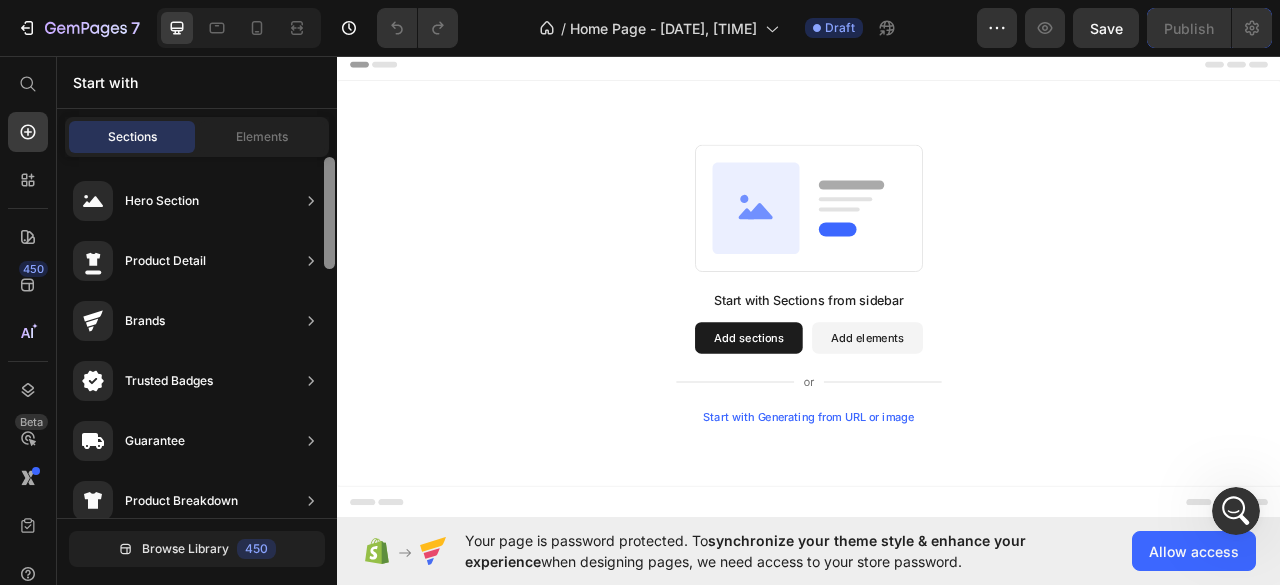 drag, startPoint x: 329, startPoint y: 175, endPoint x: 322, endPoint y: 76, distance: 99.24717 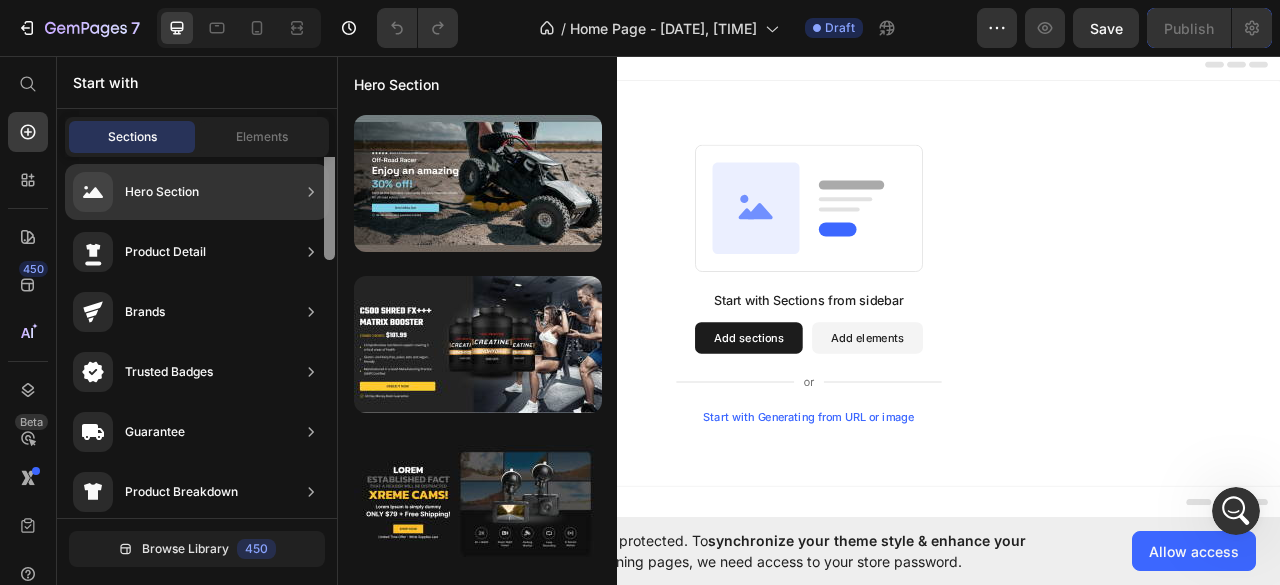 scroll, scrollTop: 0, scrollLeft: 0, axis: both 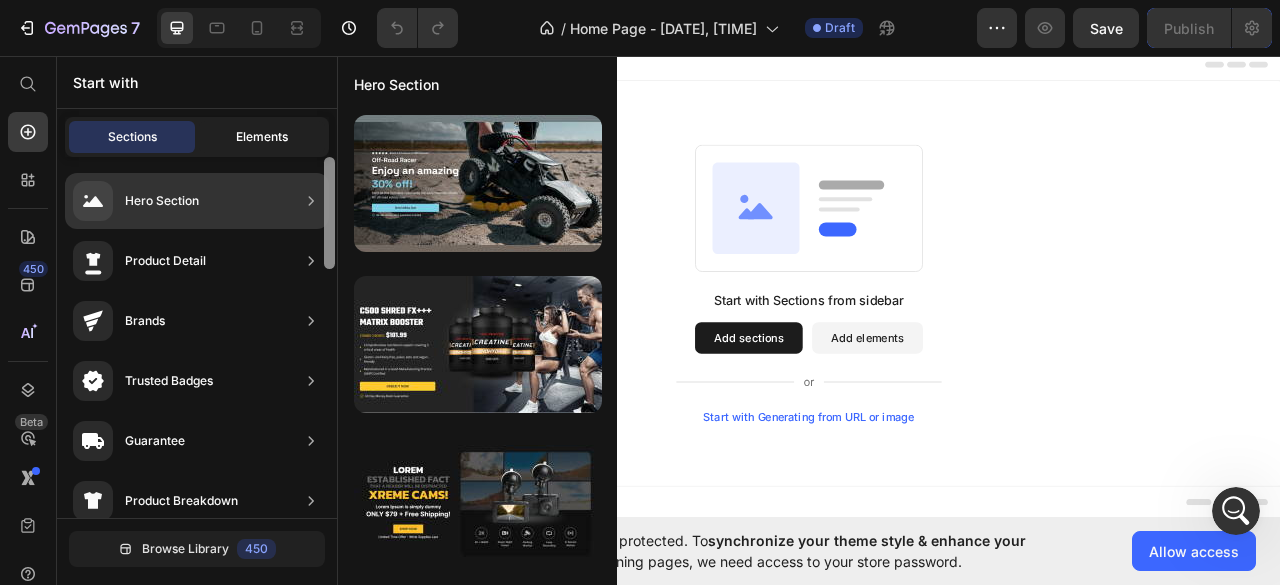 drag, startPoint x: 330, startPoint y: 191, endPoint x: 324, endPoint y: 139, distance: 52.34501 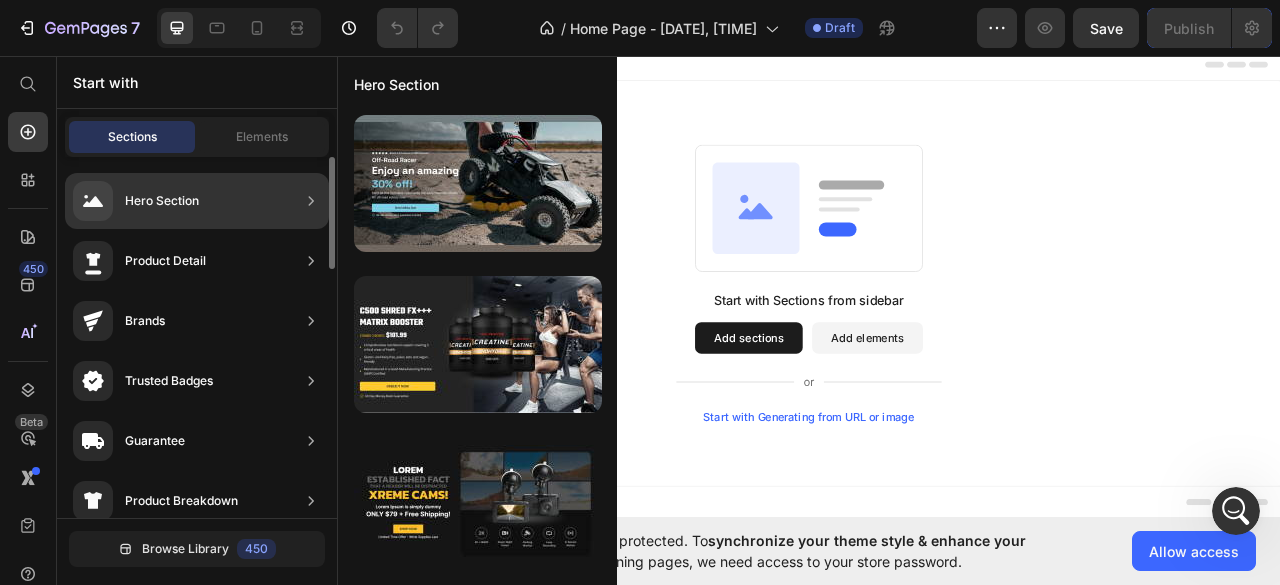 click on "Hero Section" at bounding box center (136, 201) 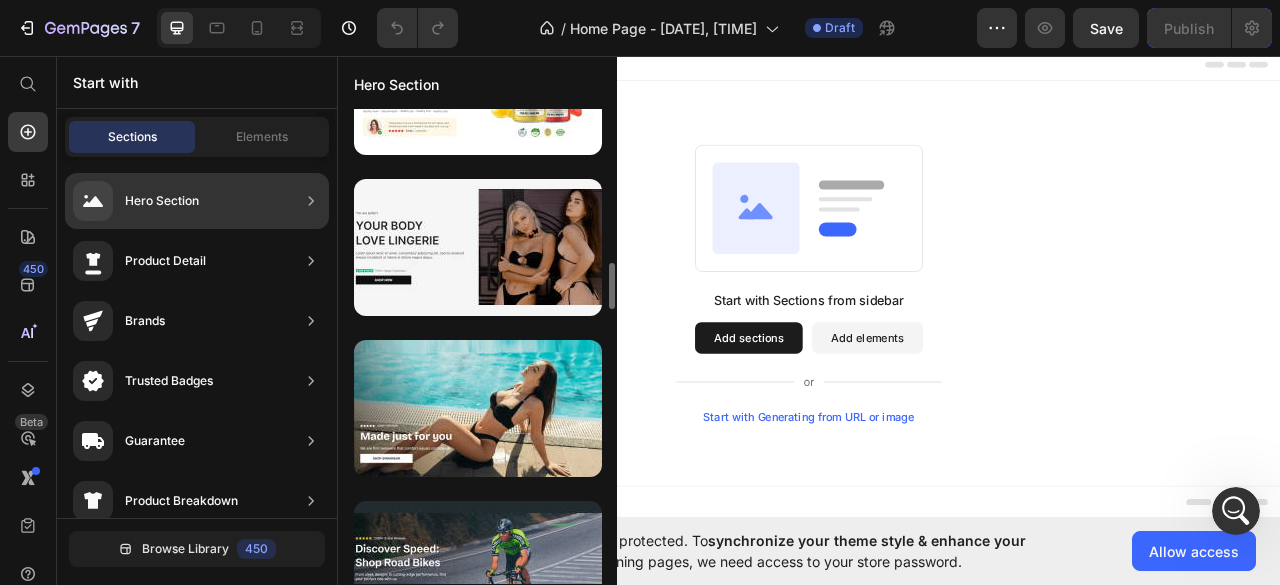scroll, scrollTop: 1543, scrollLeft: 0, axis: vertical 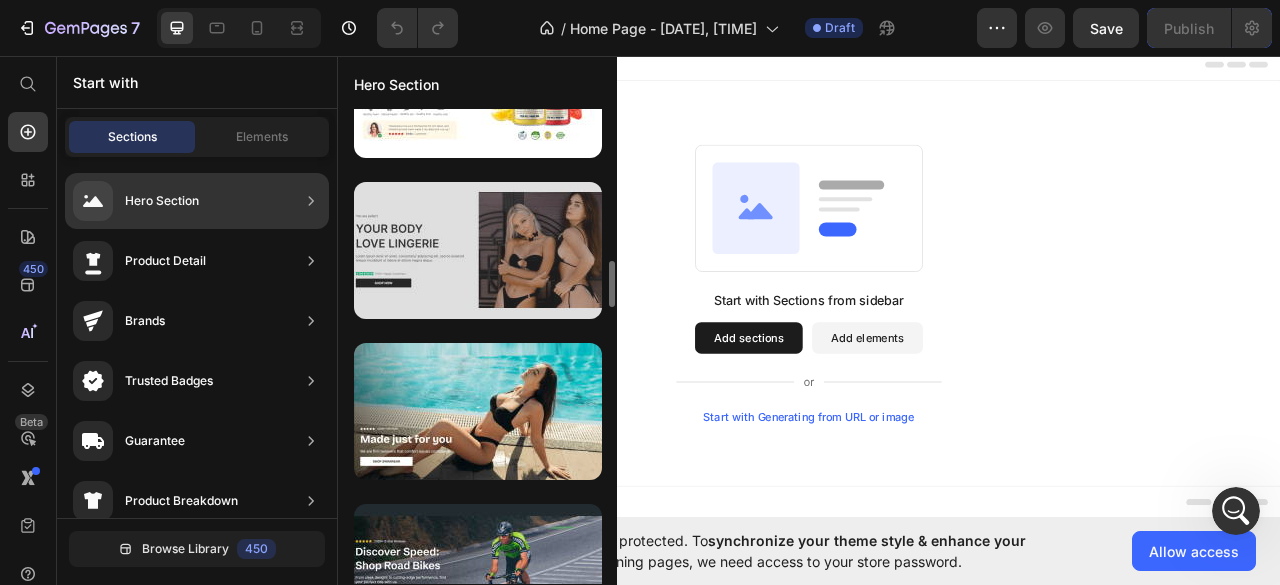 click at bounding box center (478, 250) 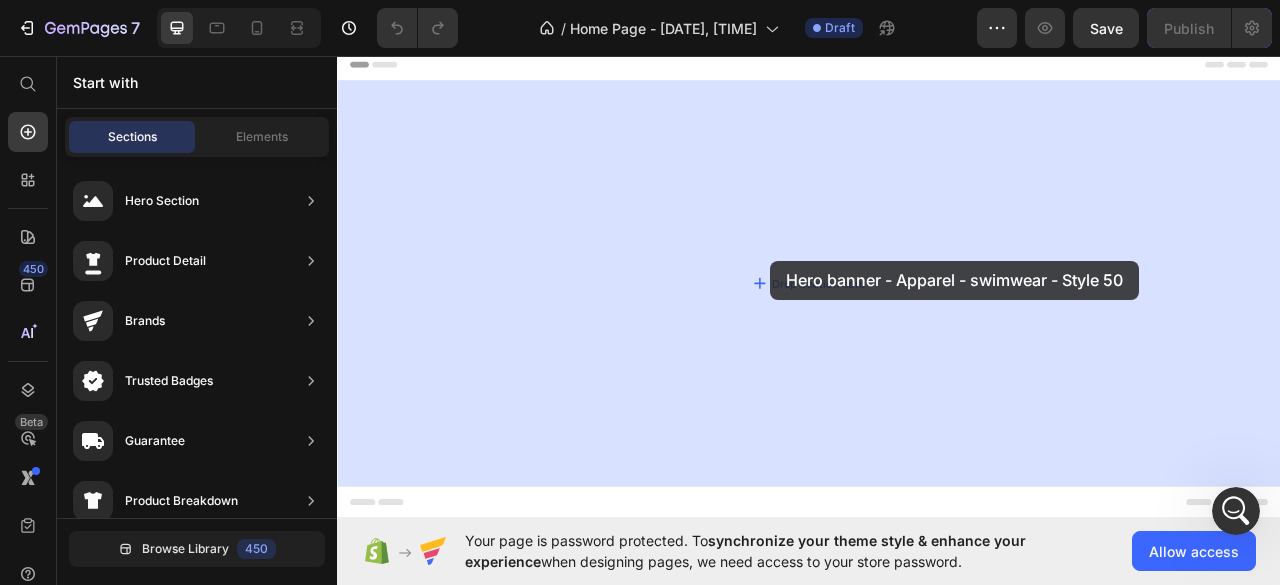 drag, startPoint x: 833, startPoint y: 309, endPoint x: 888, endPoint y: 318, distance: 55.7315 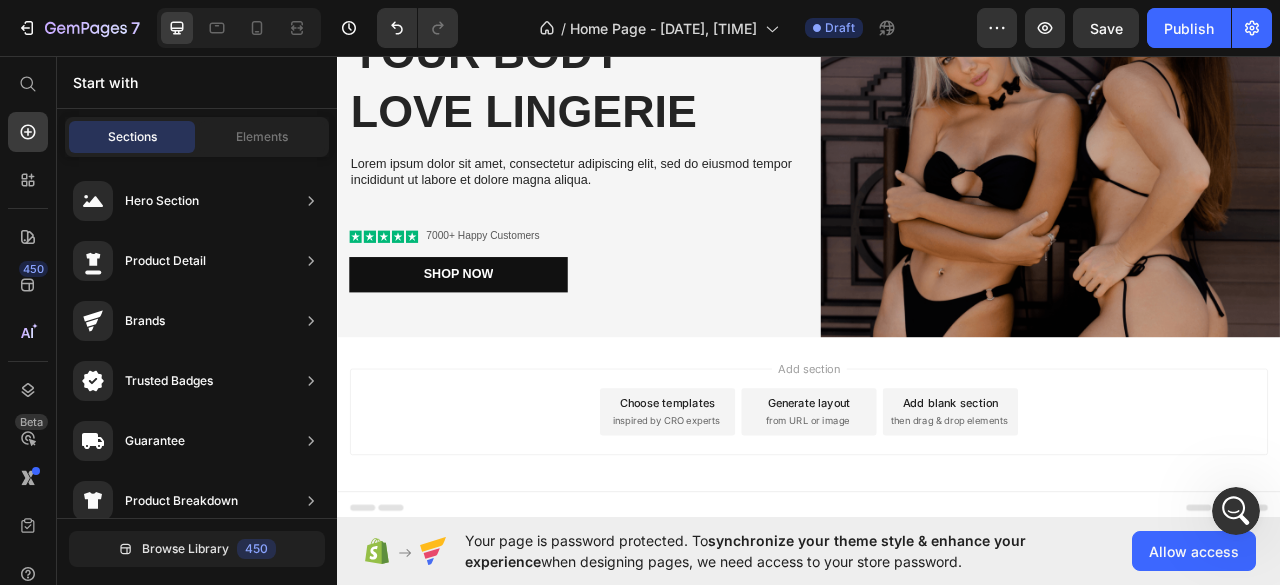 scroll, scrollTop: 0, scrollLeft: 0, axis: both 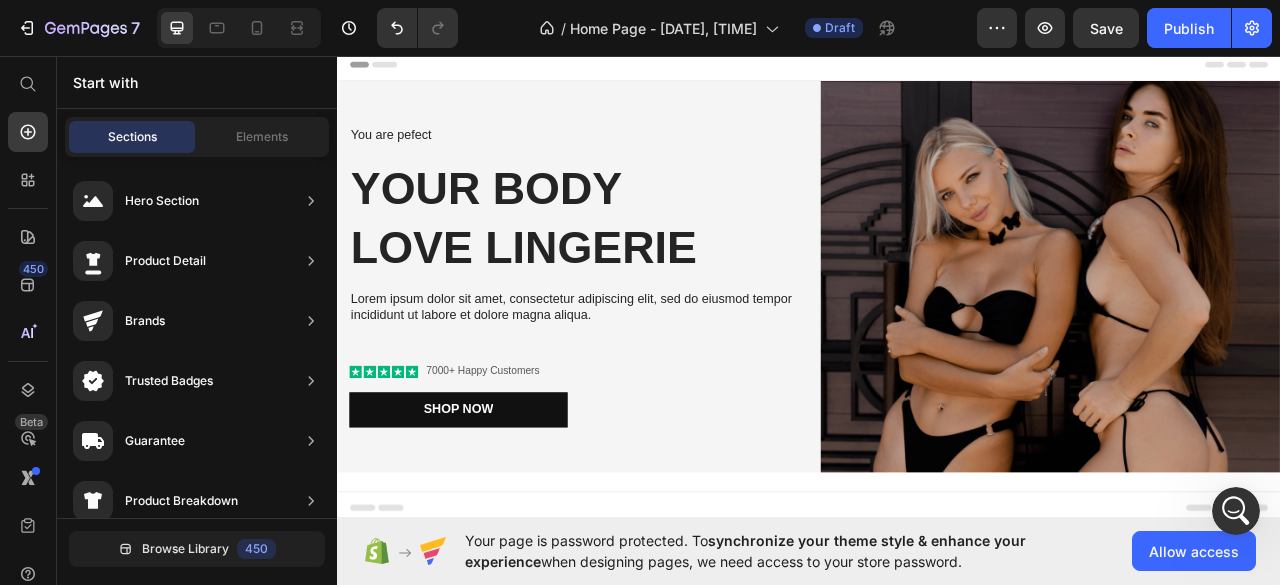 click on "Header" at bounding box center [394, 68] 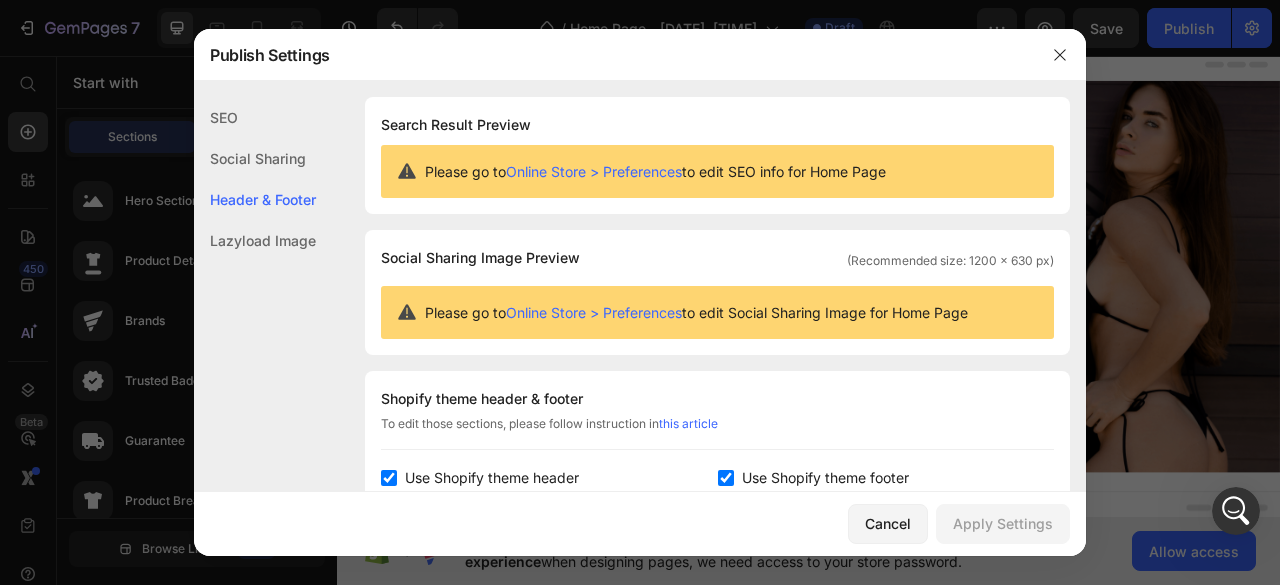 scroll, scrollTop: 270, scrollLeft: 0, axis: vertical 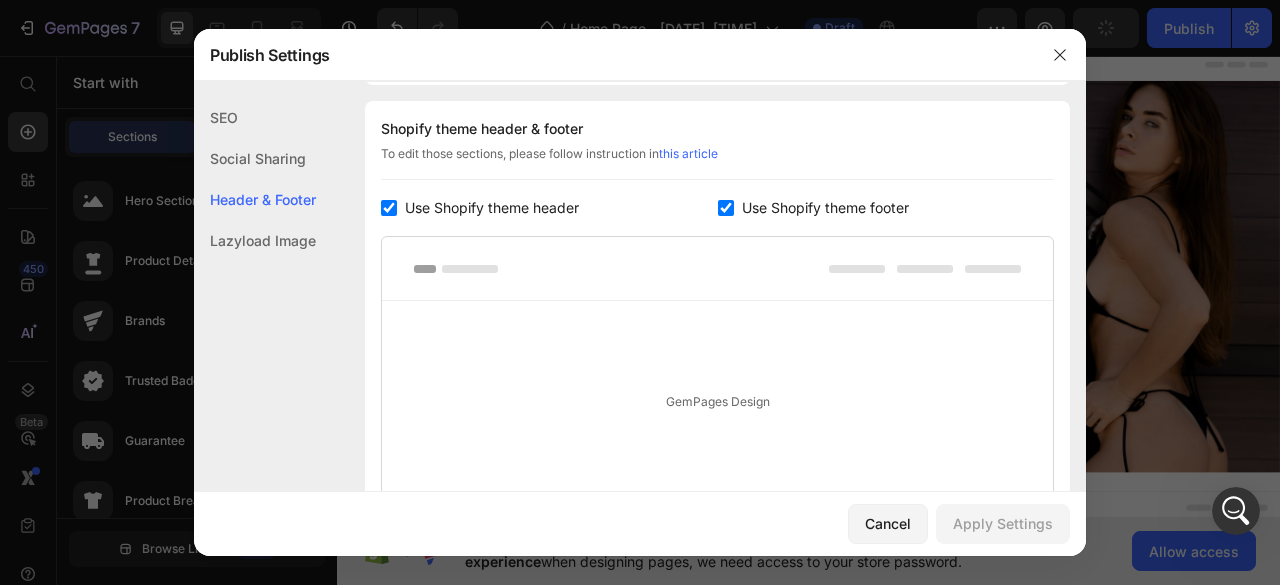 click 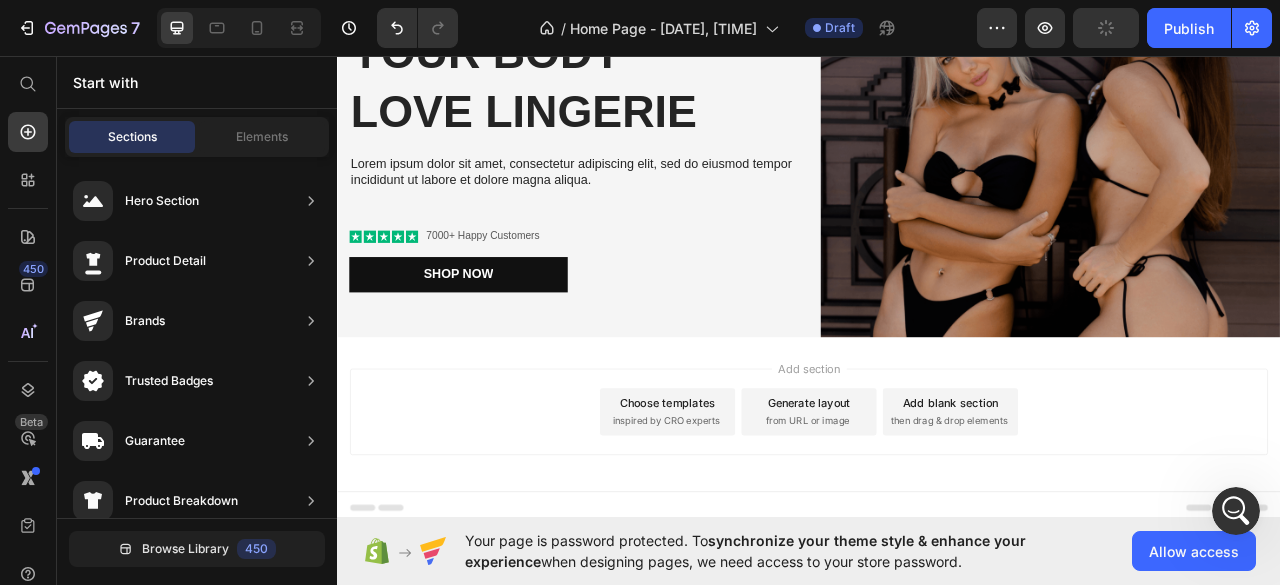 scroll, scrollTop: 0, scrollLeft: 0, axis: both 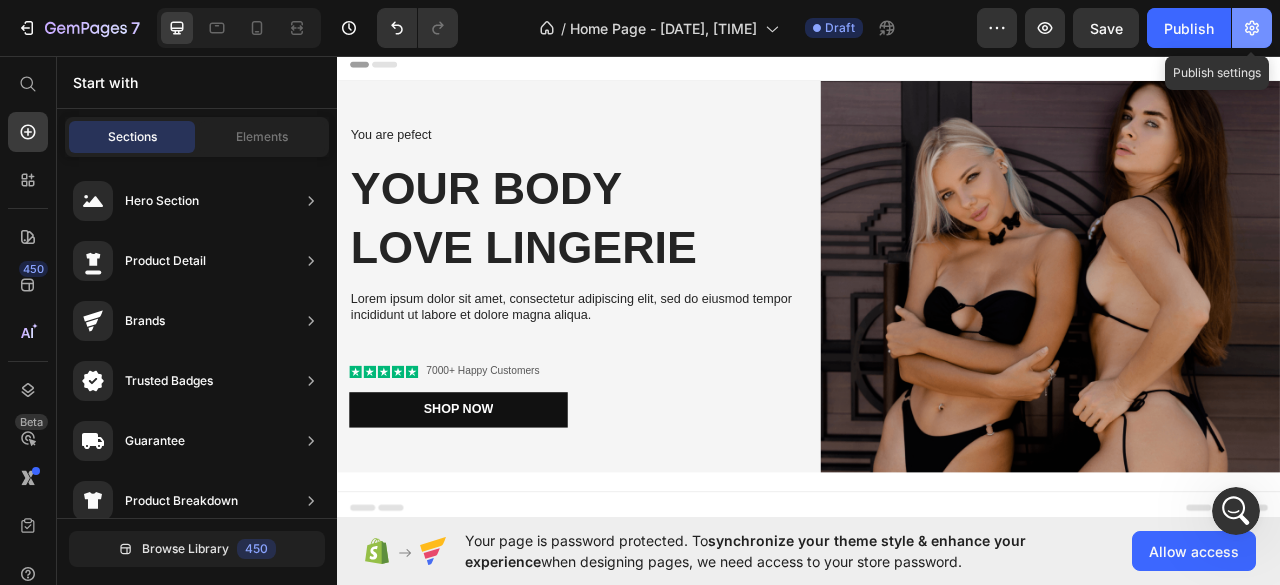 click 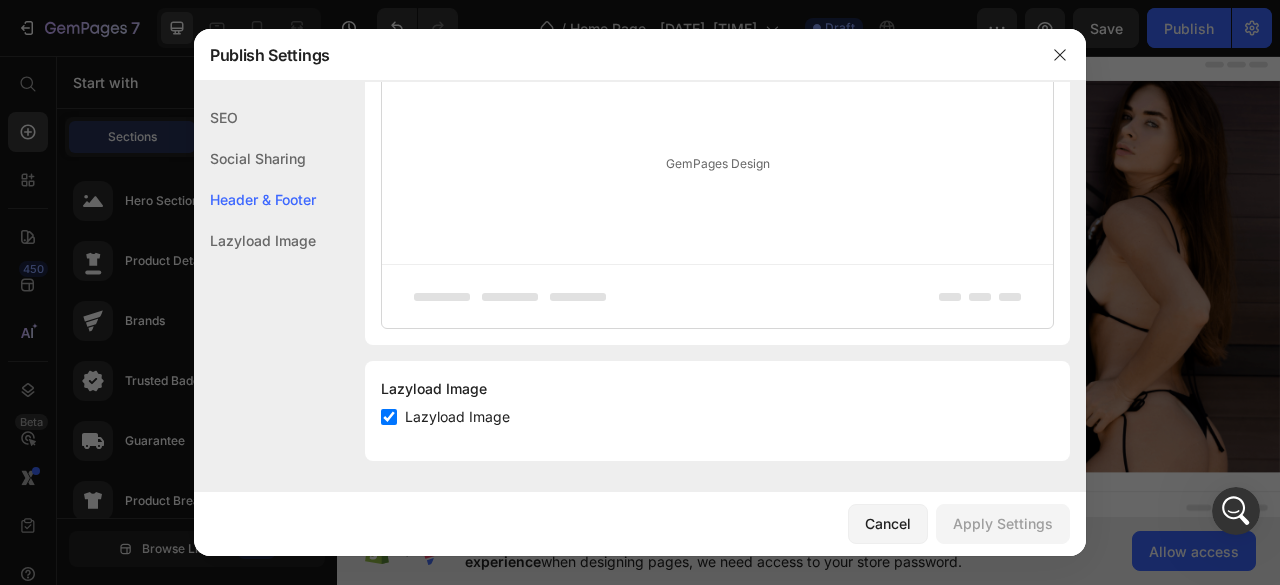 scroll, scrollTop: 0, scrollLeft: 0, axis: both 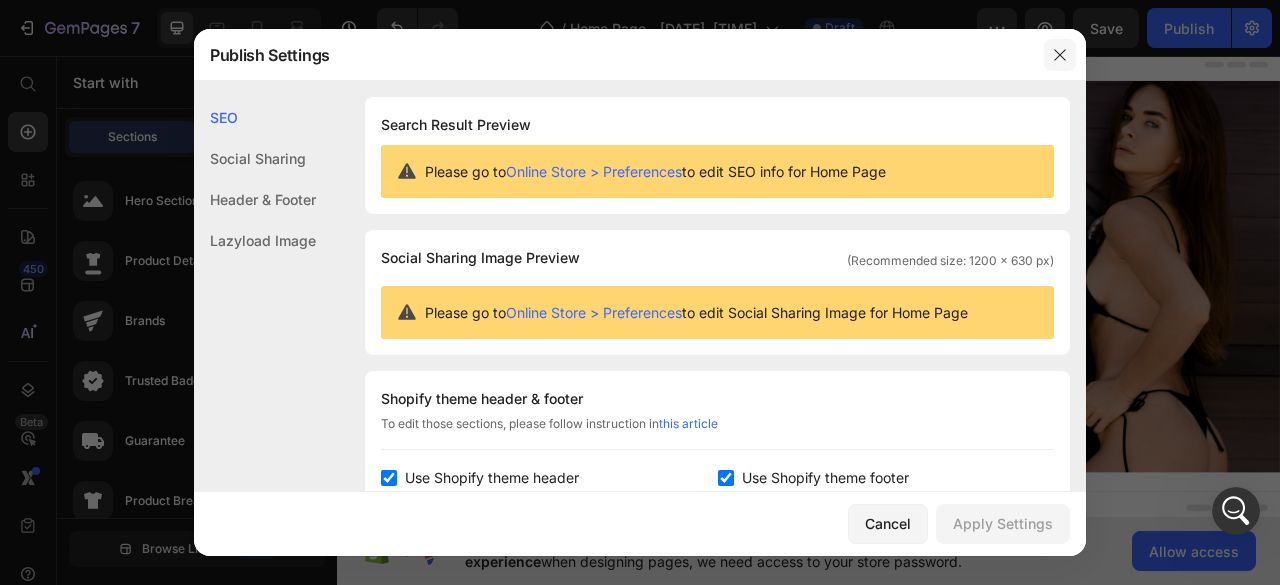 click 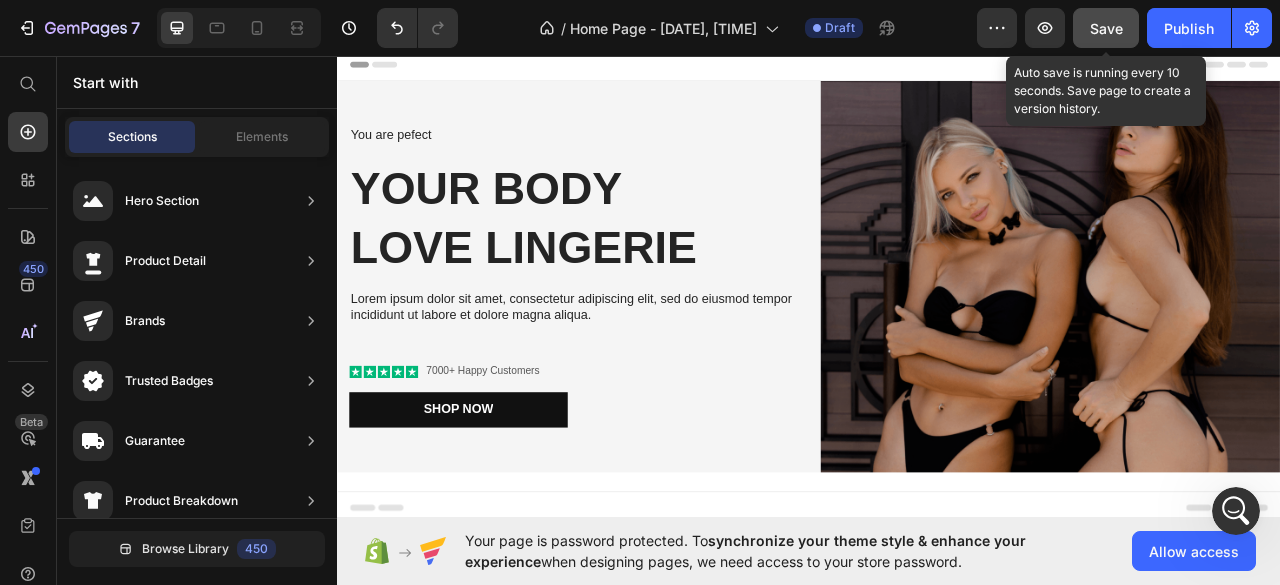 click on "Save" 